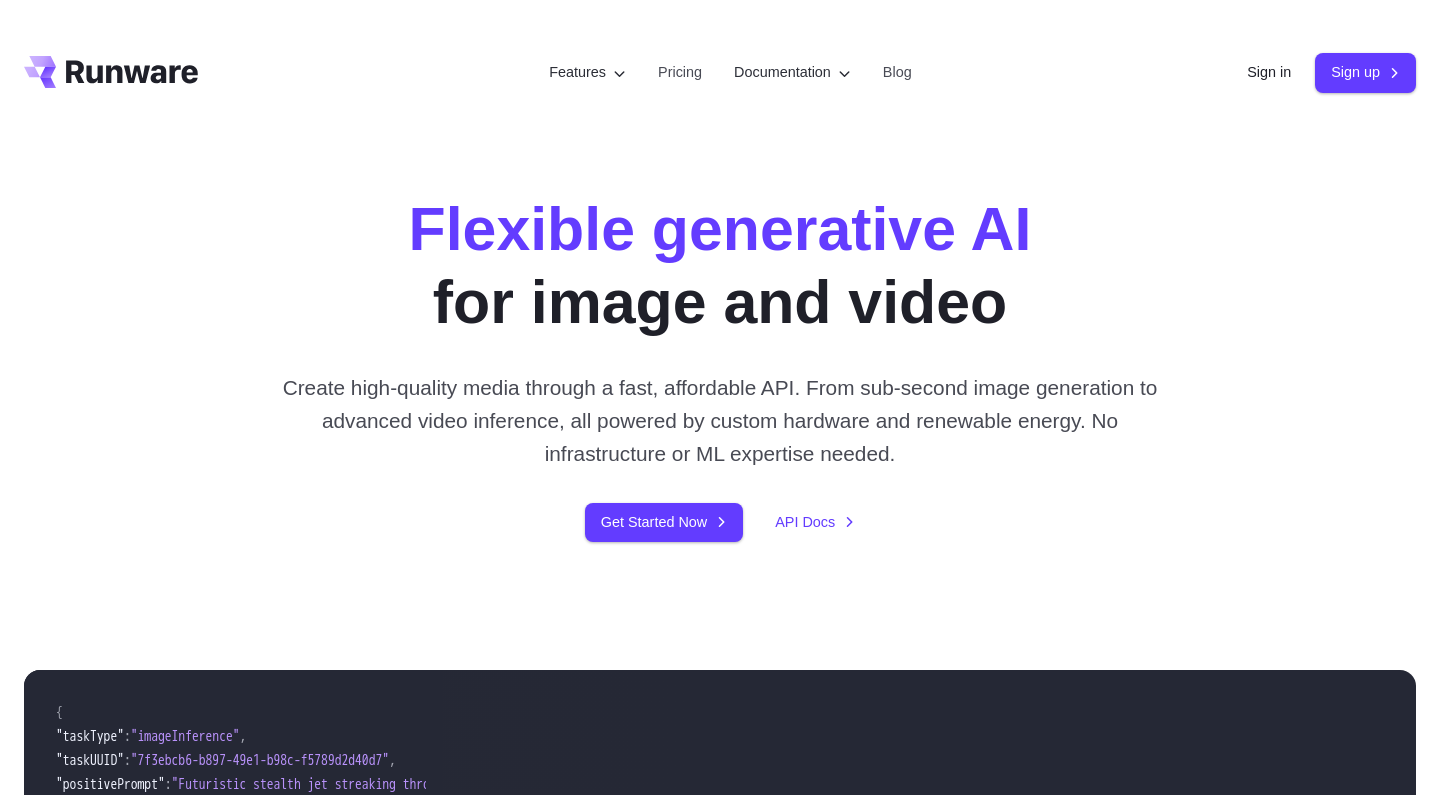scroll, scrollTop: 0, scrollLeft: 0, axis: both 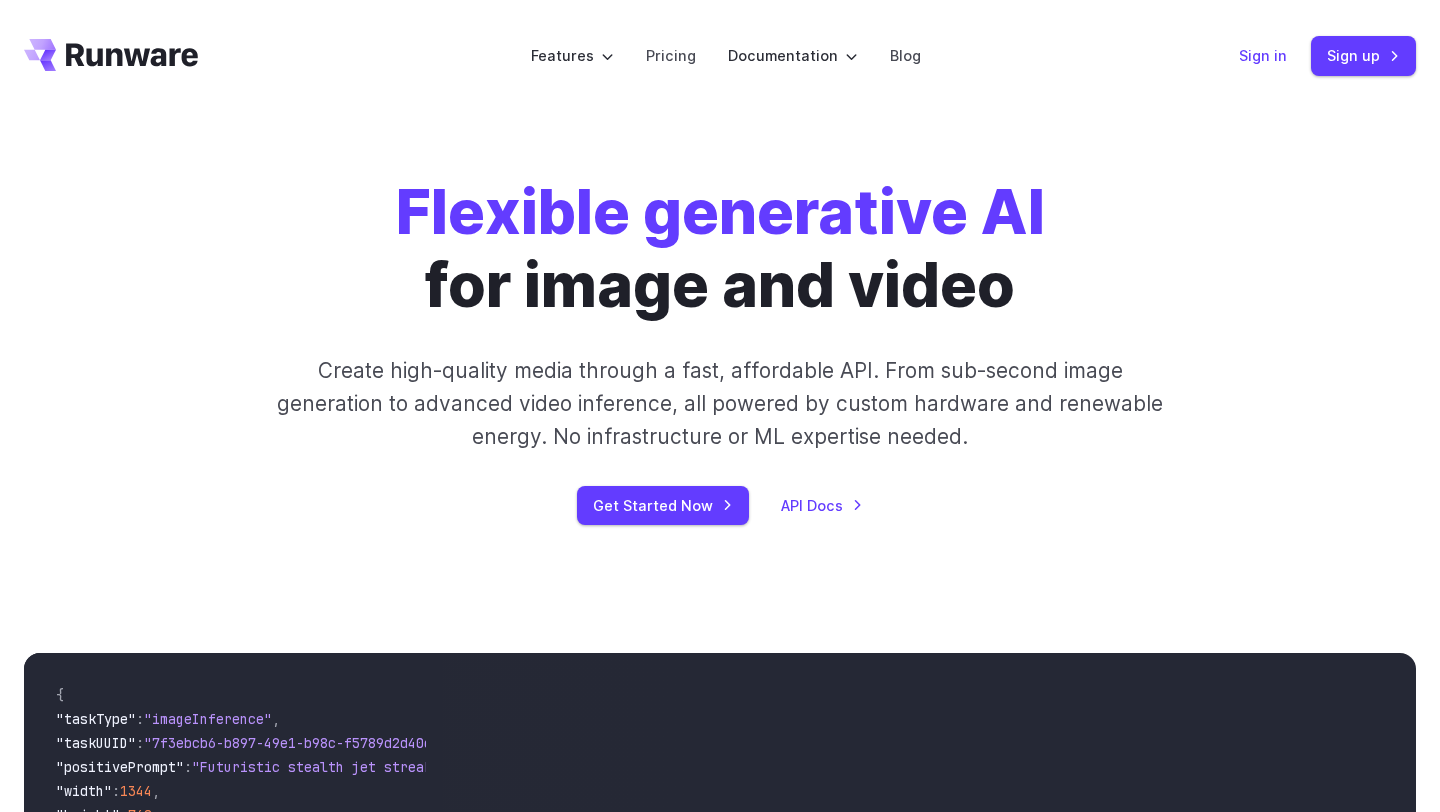 click on "Sign in" at bounding box center [1263, 55] 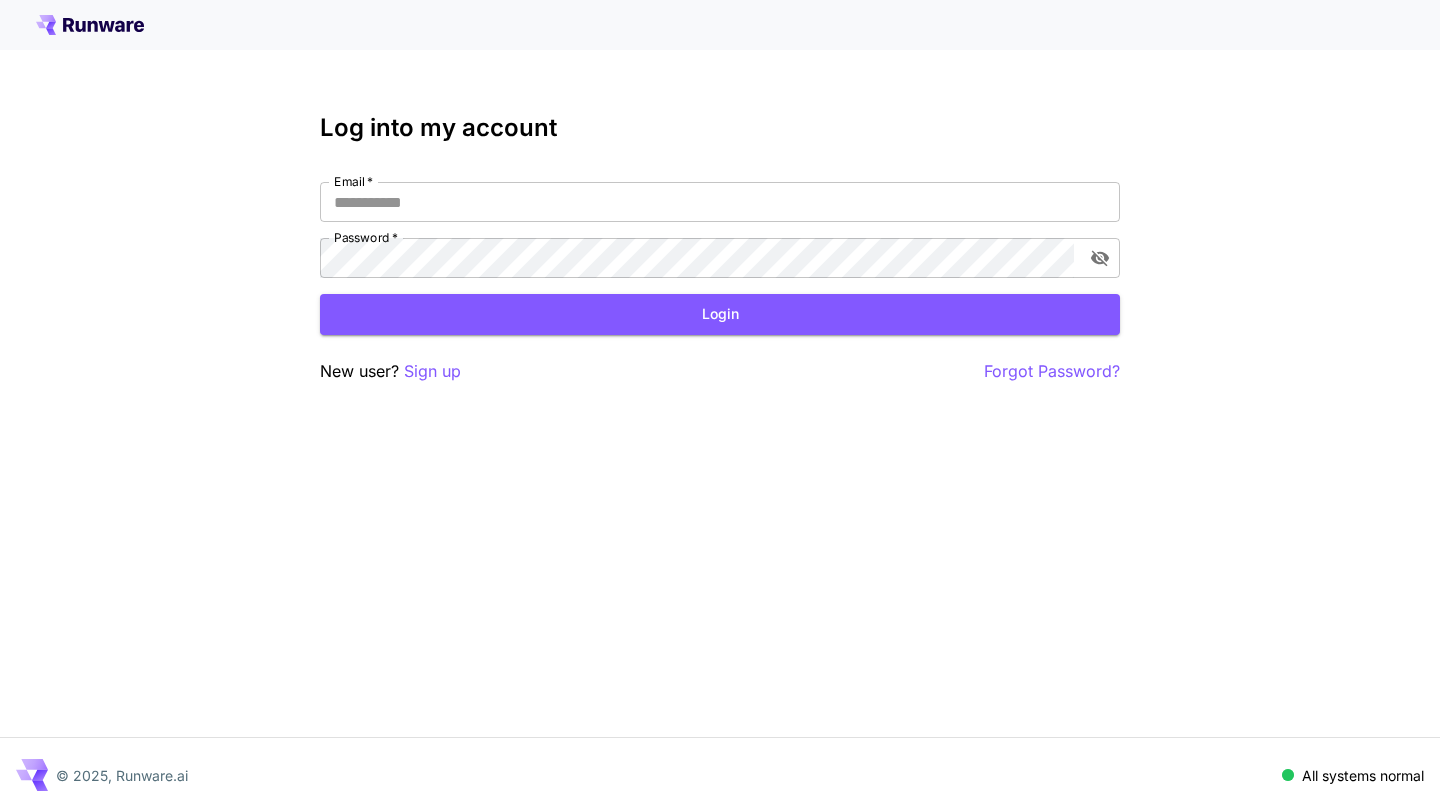 scroll, scrollTop: 0, scrollLeft: 0, axis: both 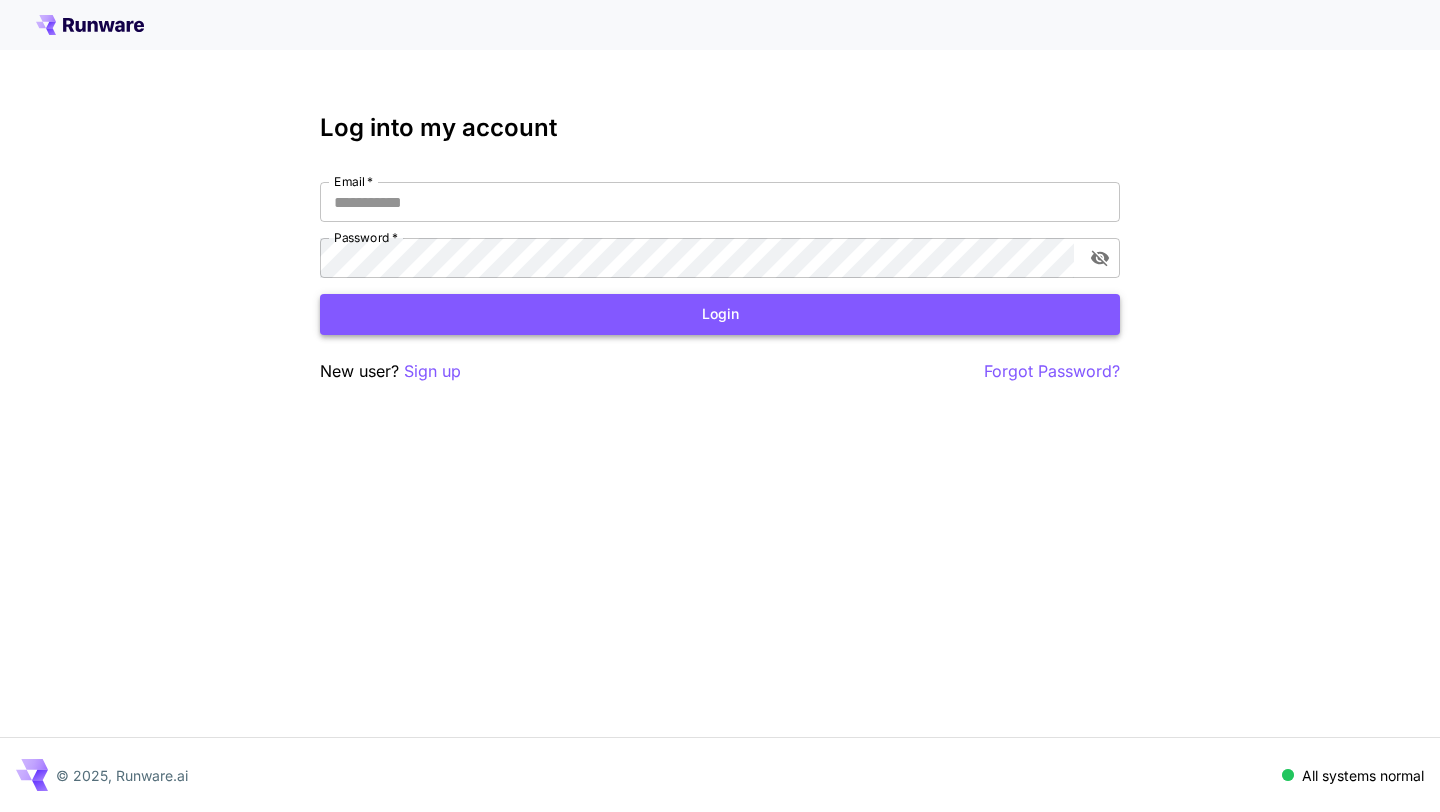 type on "**********" 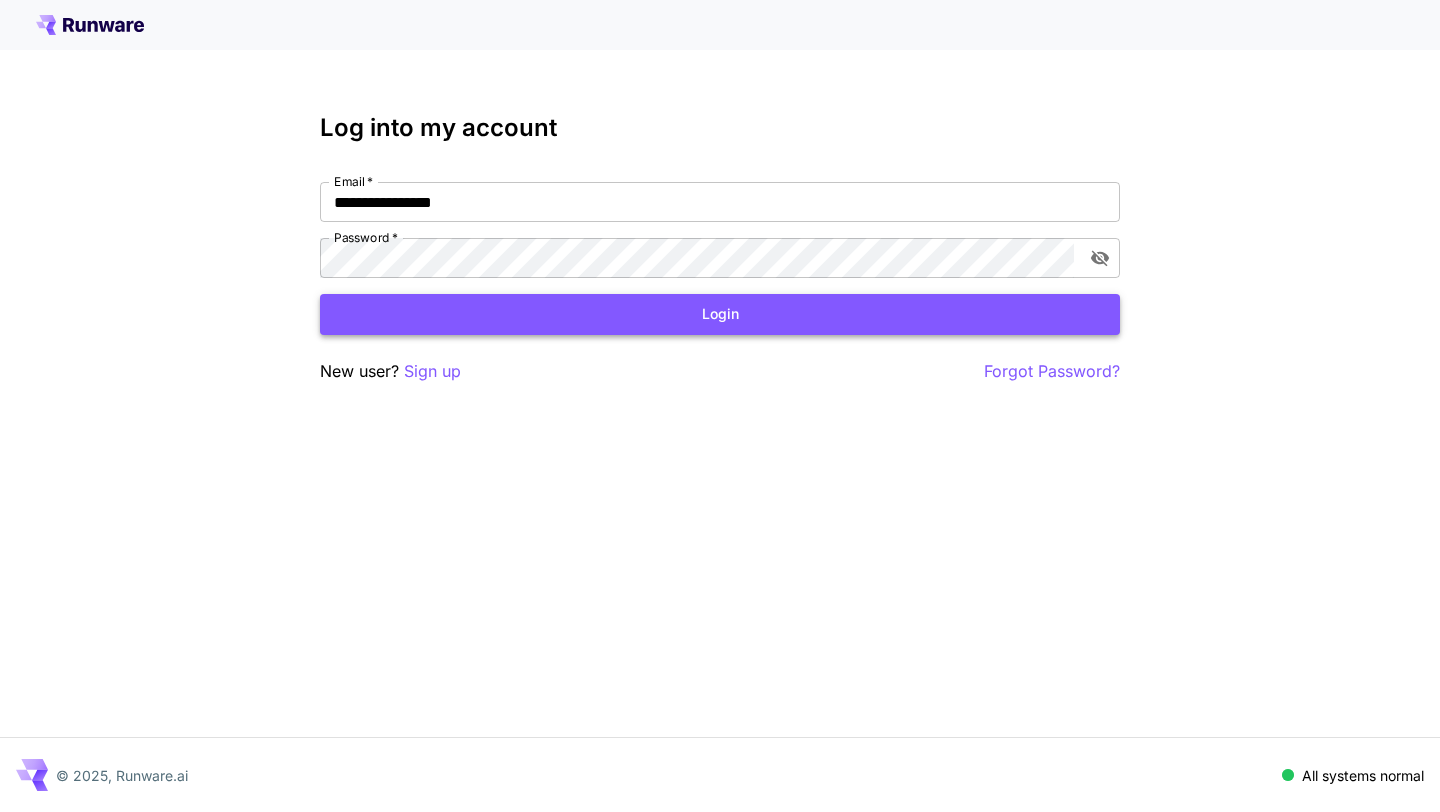 click on "Login" at bounding box center [720, 314] 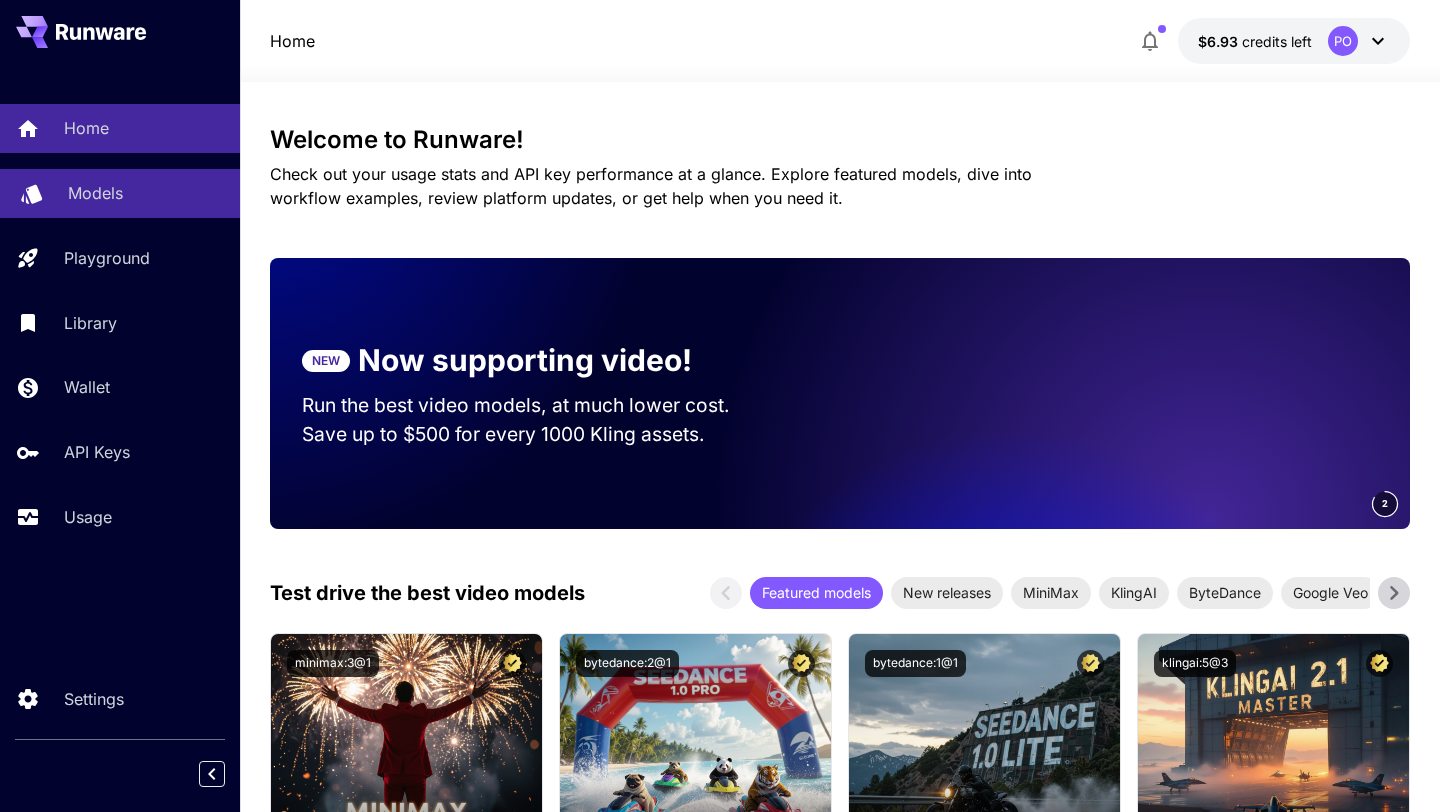 click on "Models" at bounding box center (95, 193) 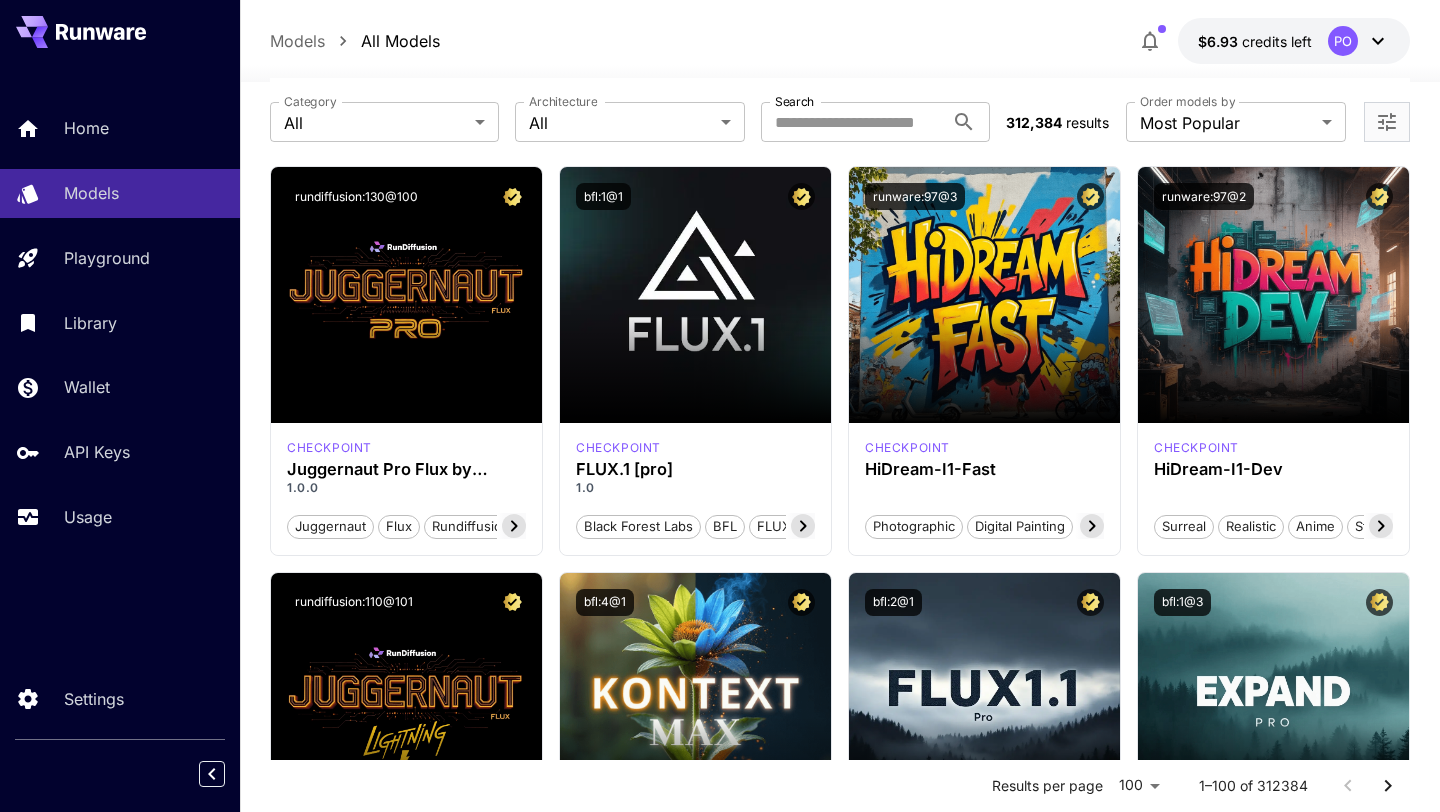 scroll, scrollTop: 0, scrollLeft: 0, axis: both 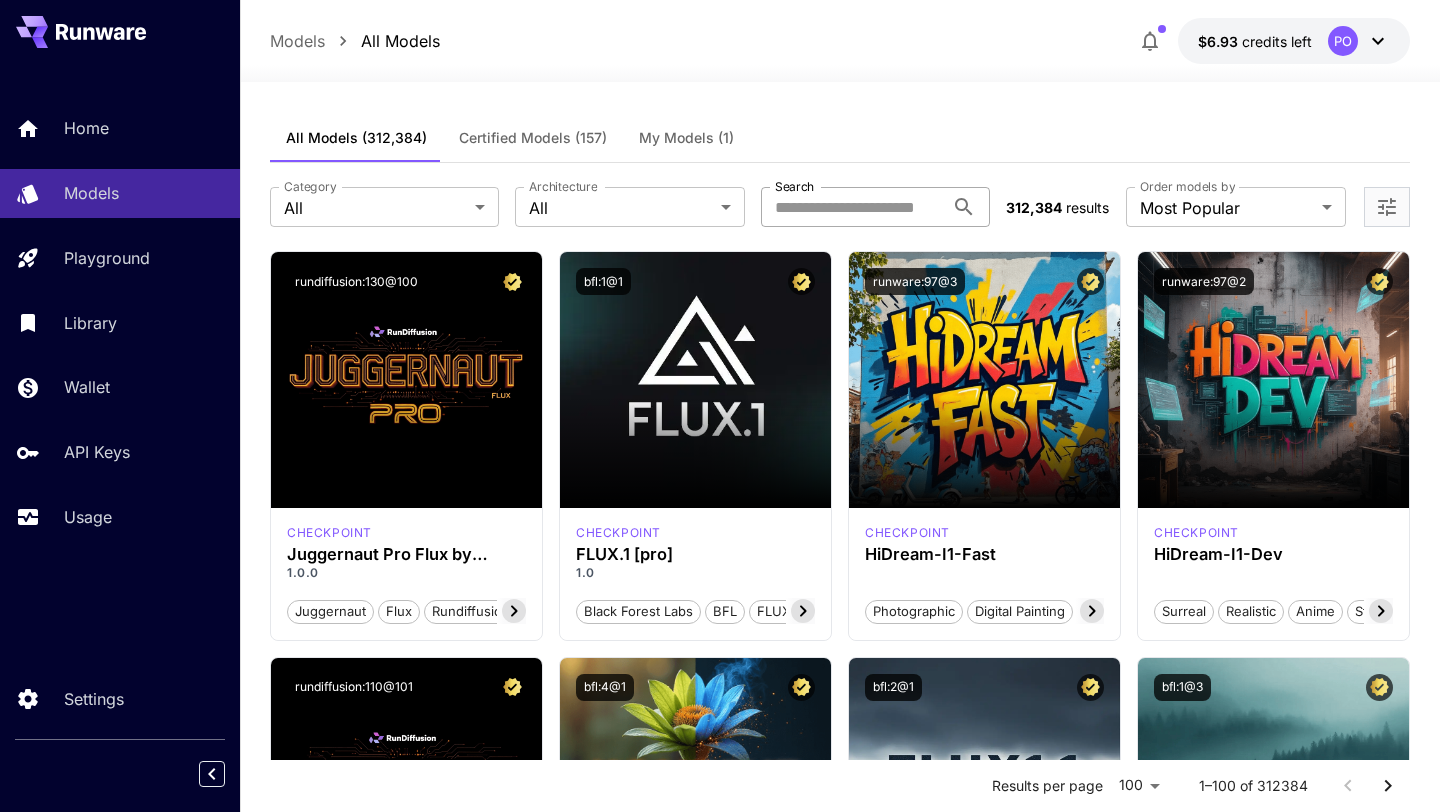 click on "Search" at bounding box center (852, 207) 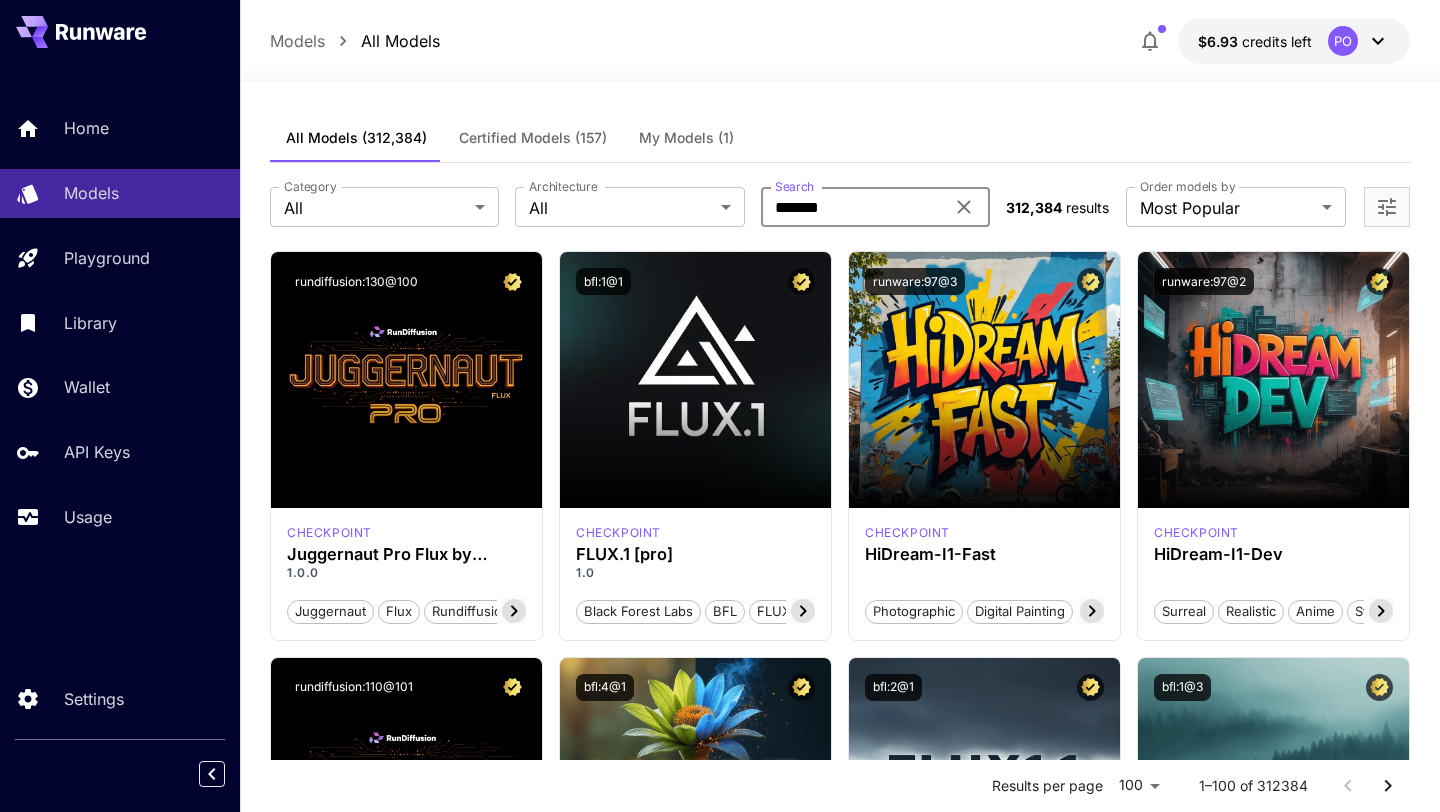 type on "*******" 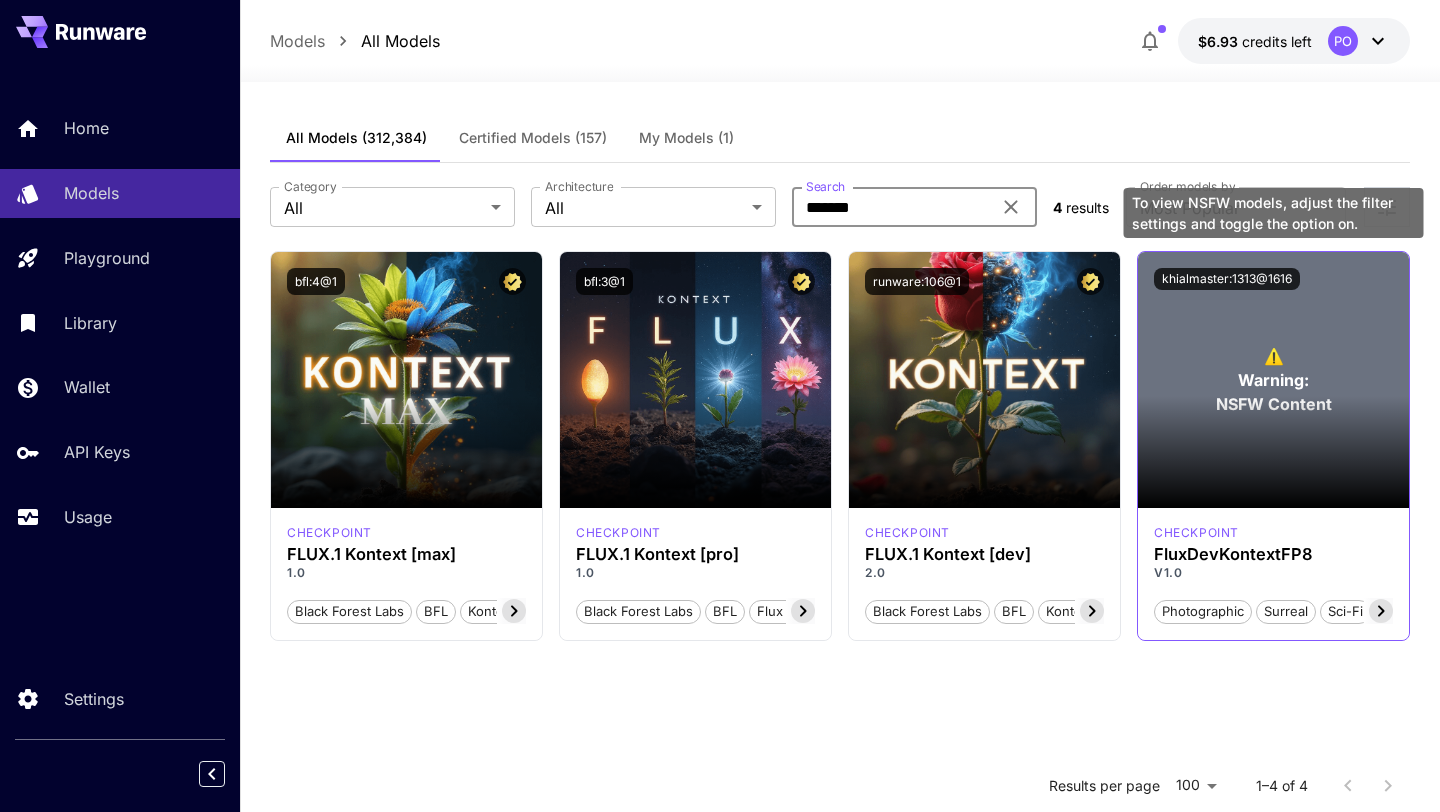 click on "⚠️ Warning: NSFW Content" at bounding box center [1273, 380] 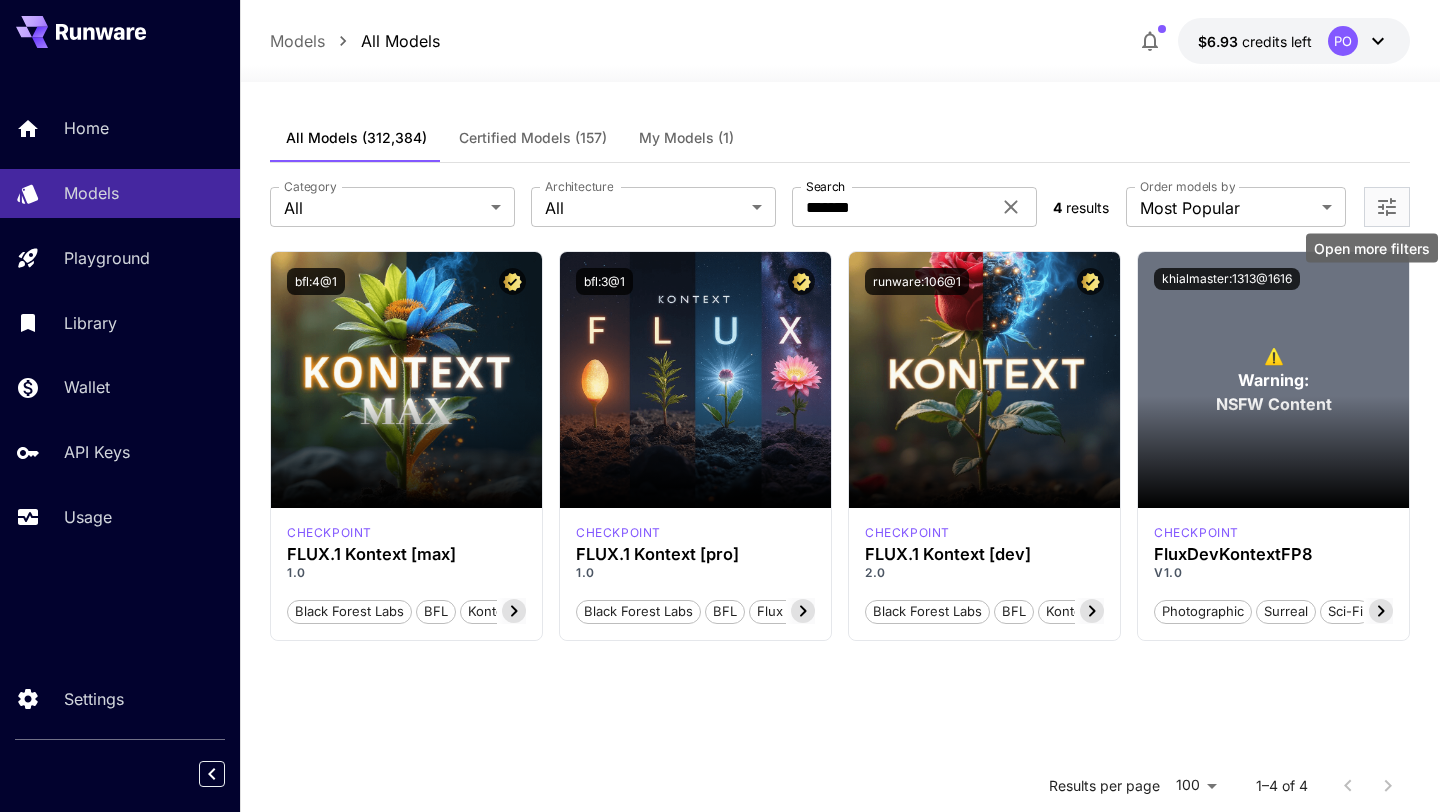 click on "Open more filters" at bounding box center (1372, 242) 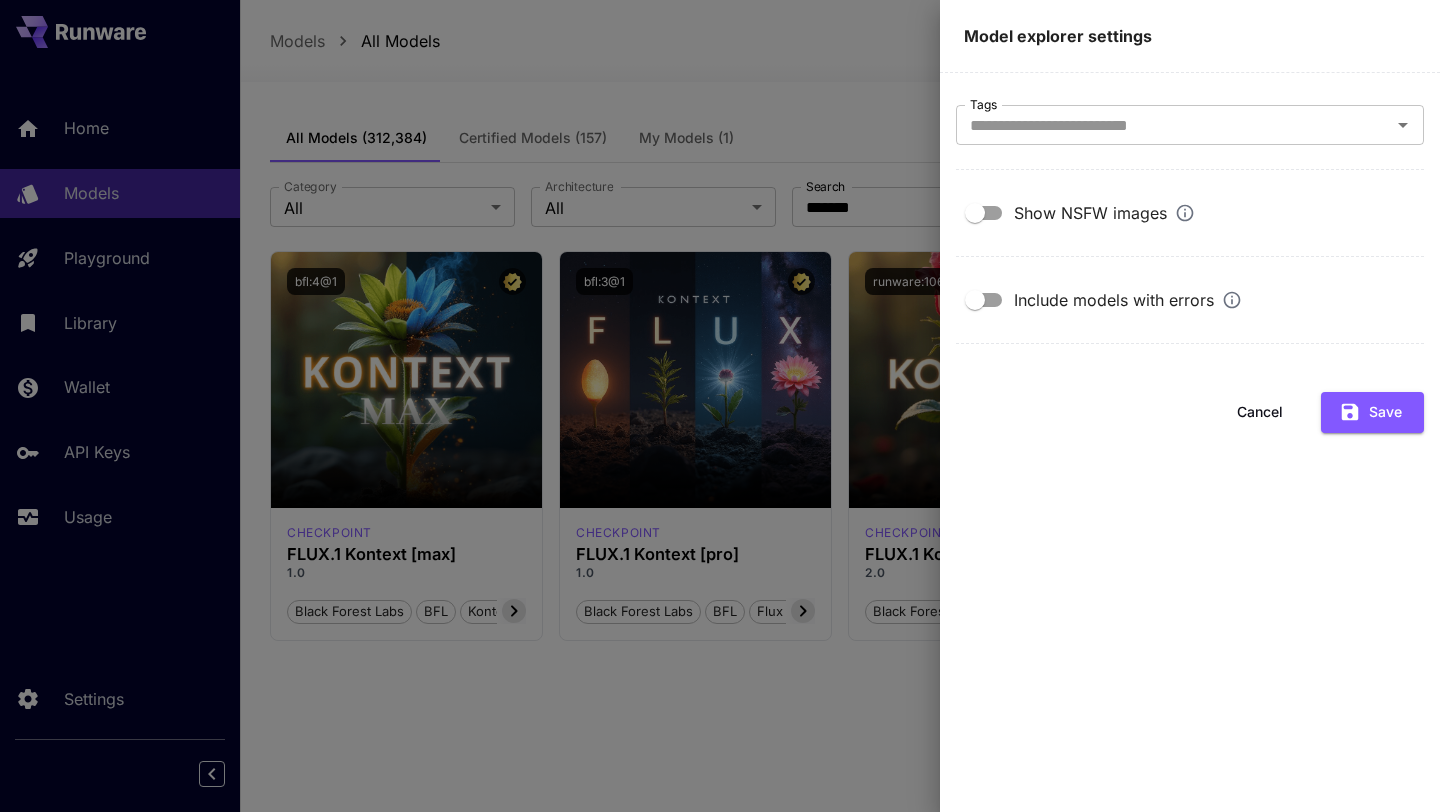 click on "Show NSFW images" at bounding box center (1104, 213) 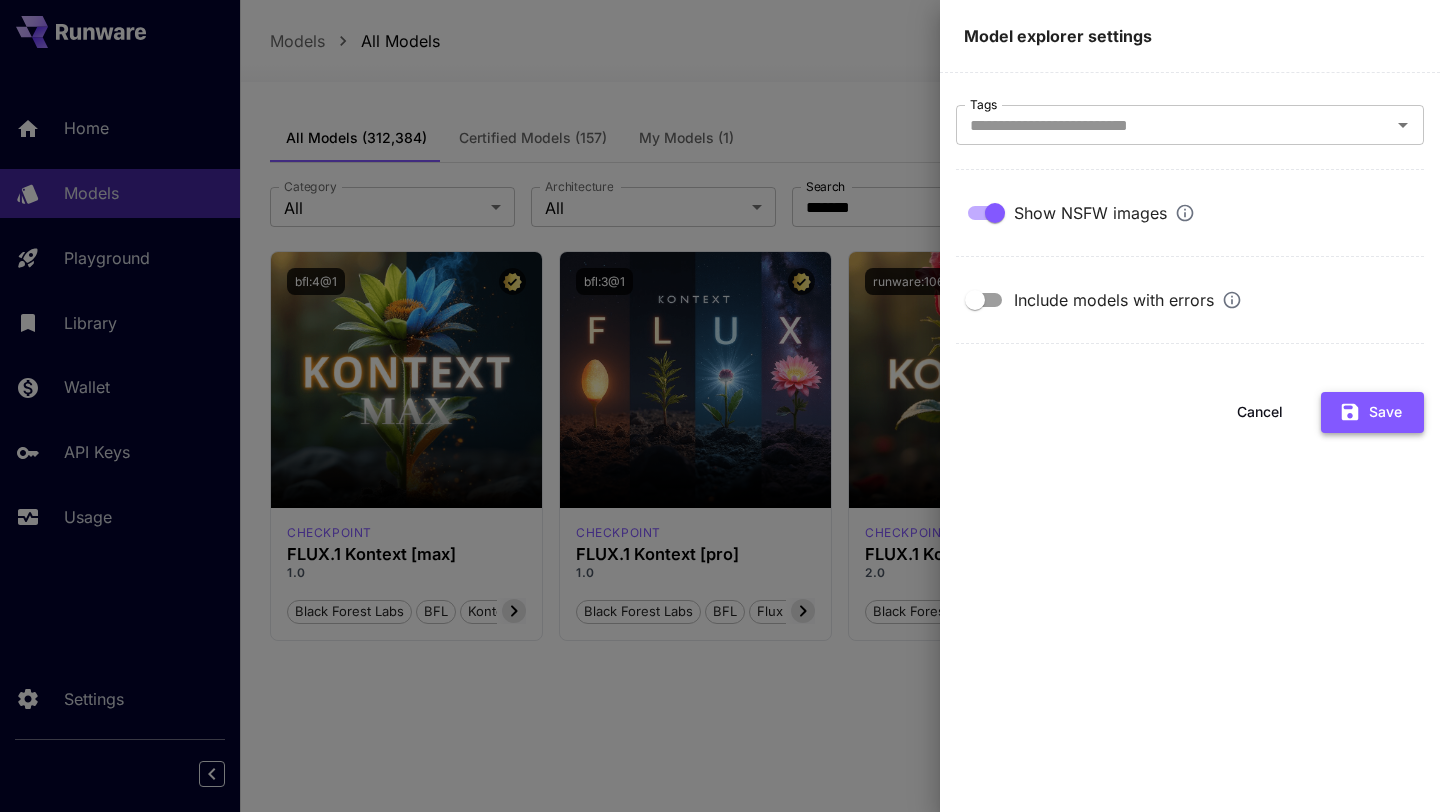 click on "Save" at bounding box center (1372, 412) 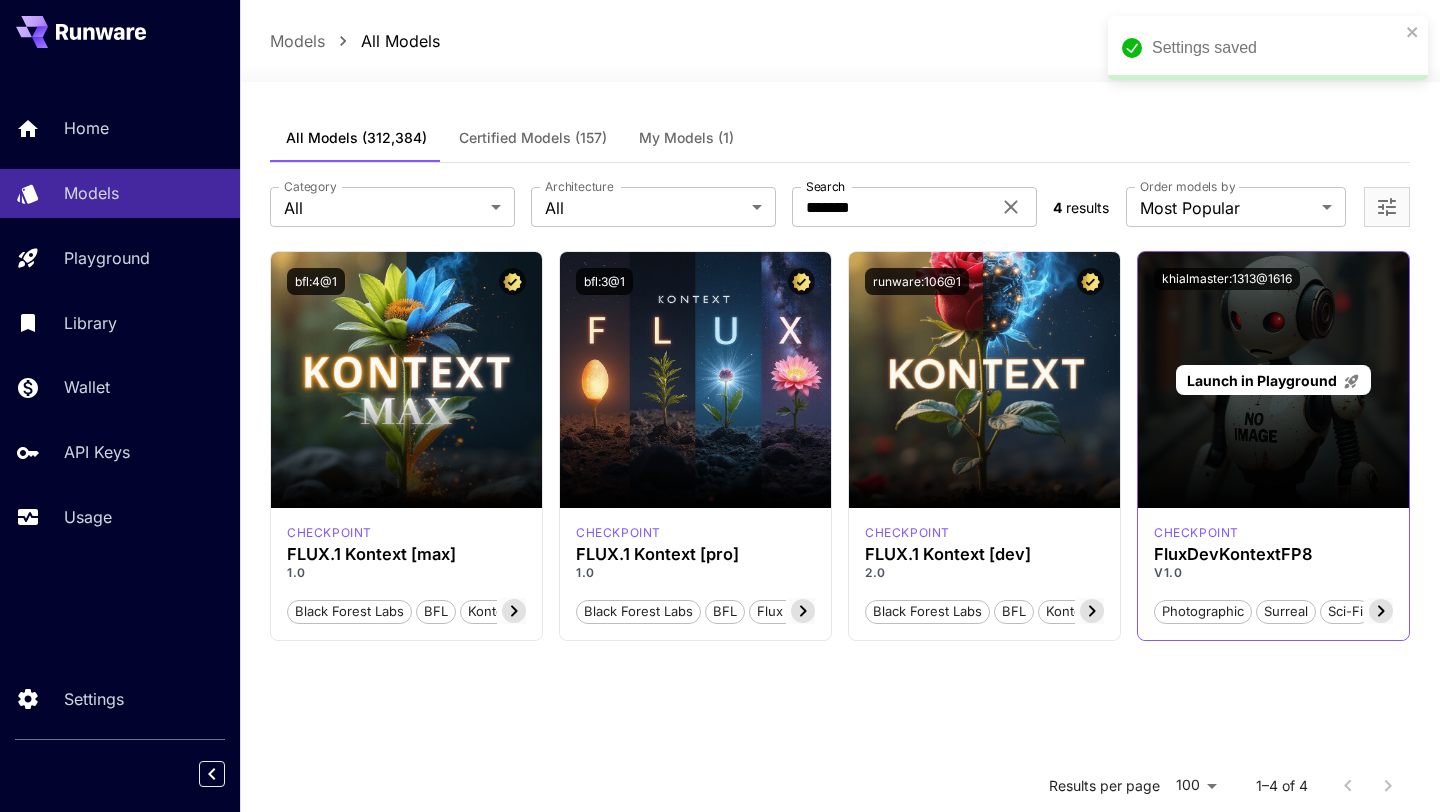 click on "Launch in Playground" at bounding box center [1262, 380] 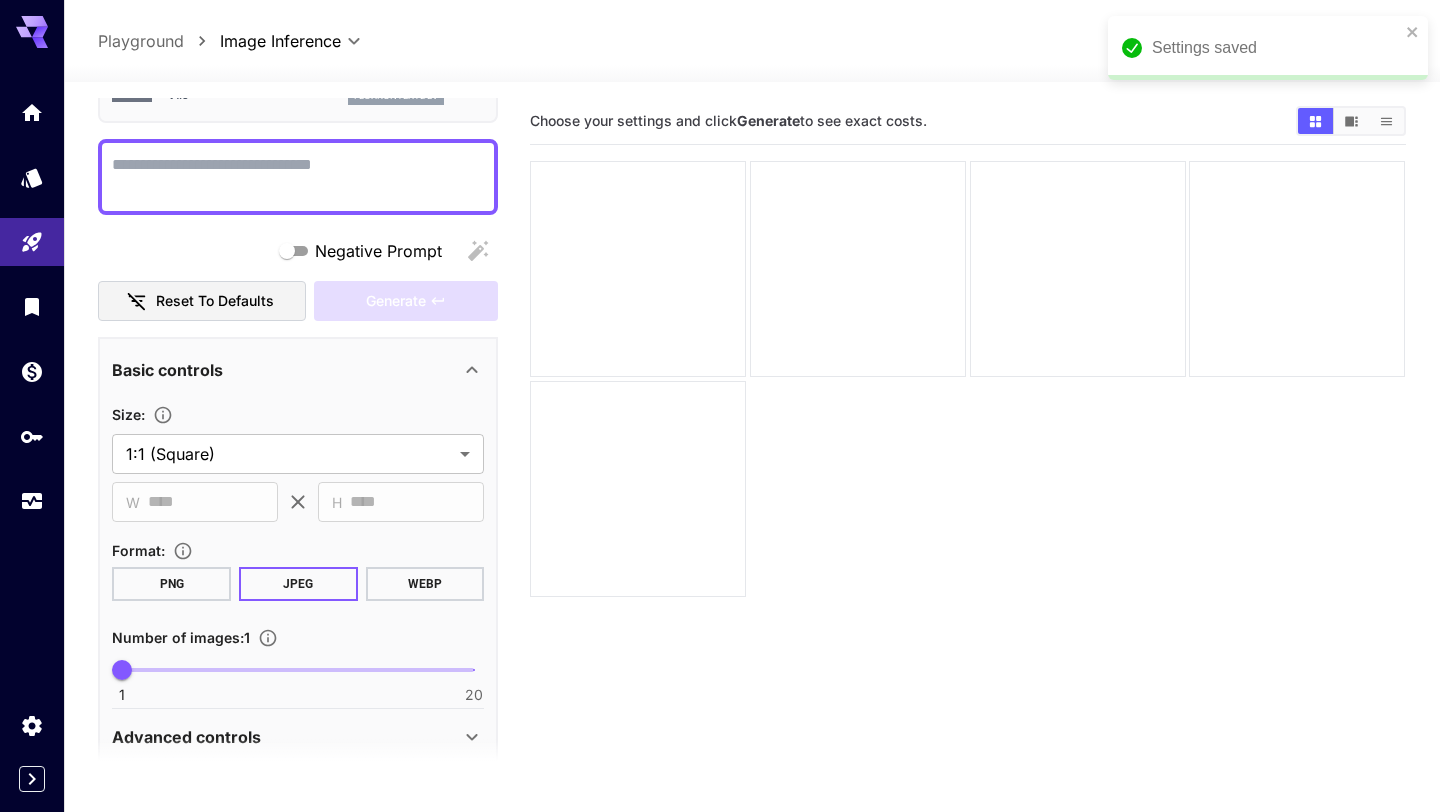 scroll, scrollTop: 122, scrollLeft: 0, axis: vertical 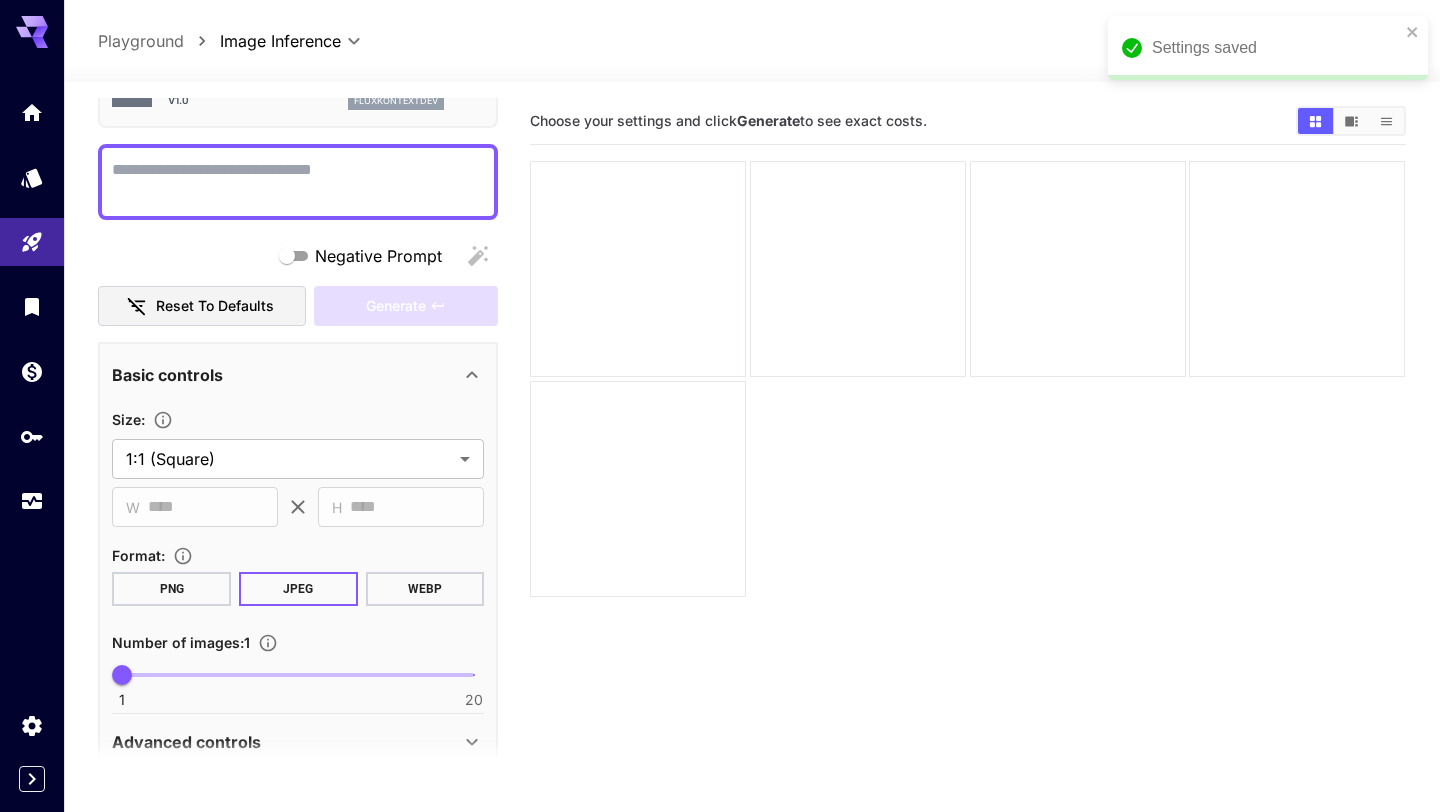 click on "Basic controls" at bounding box center [286, 375] 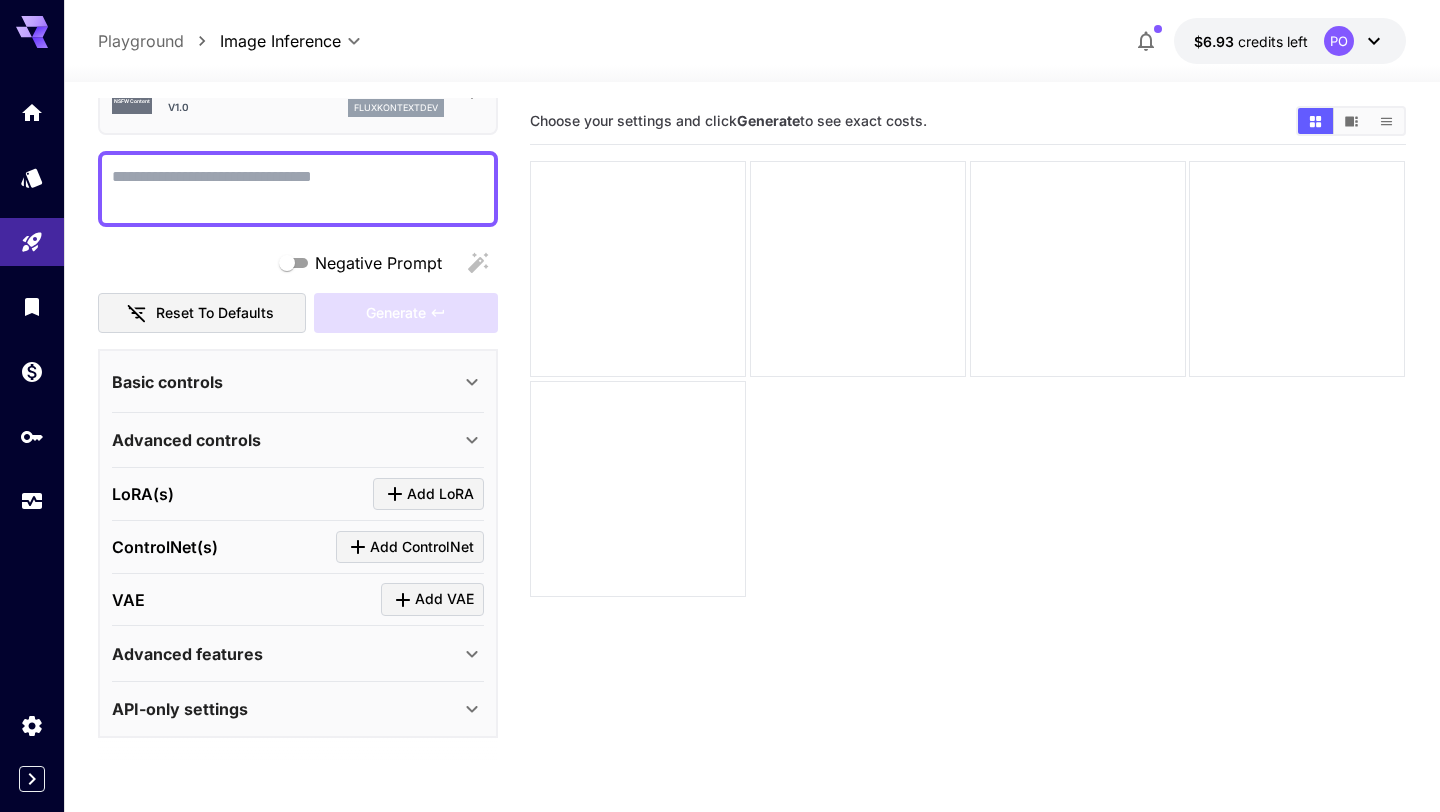 click on "Basic controls" at bounding box center [286, 382] 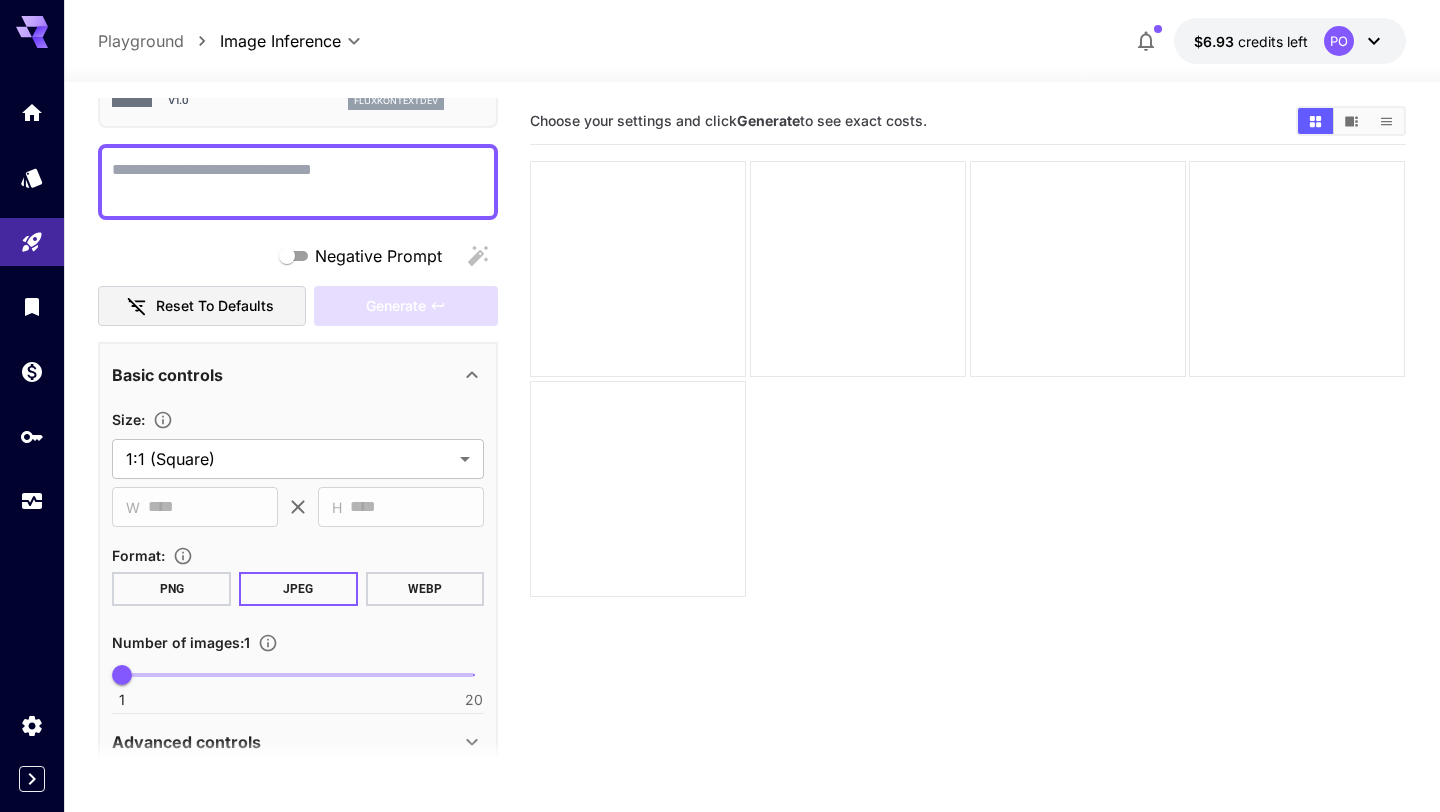 scroll, scrollTop: 423, scrollLeft: 0, axis: vertical 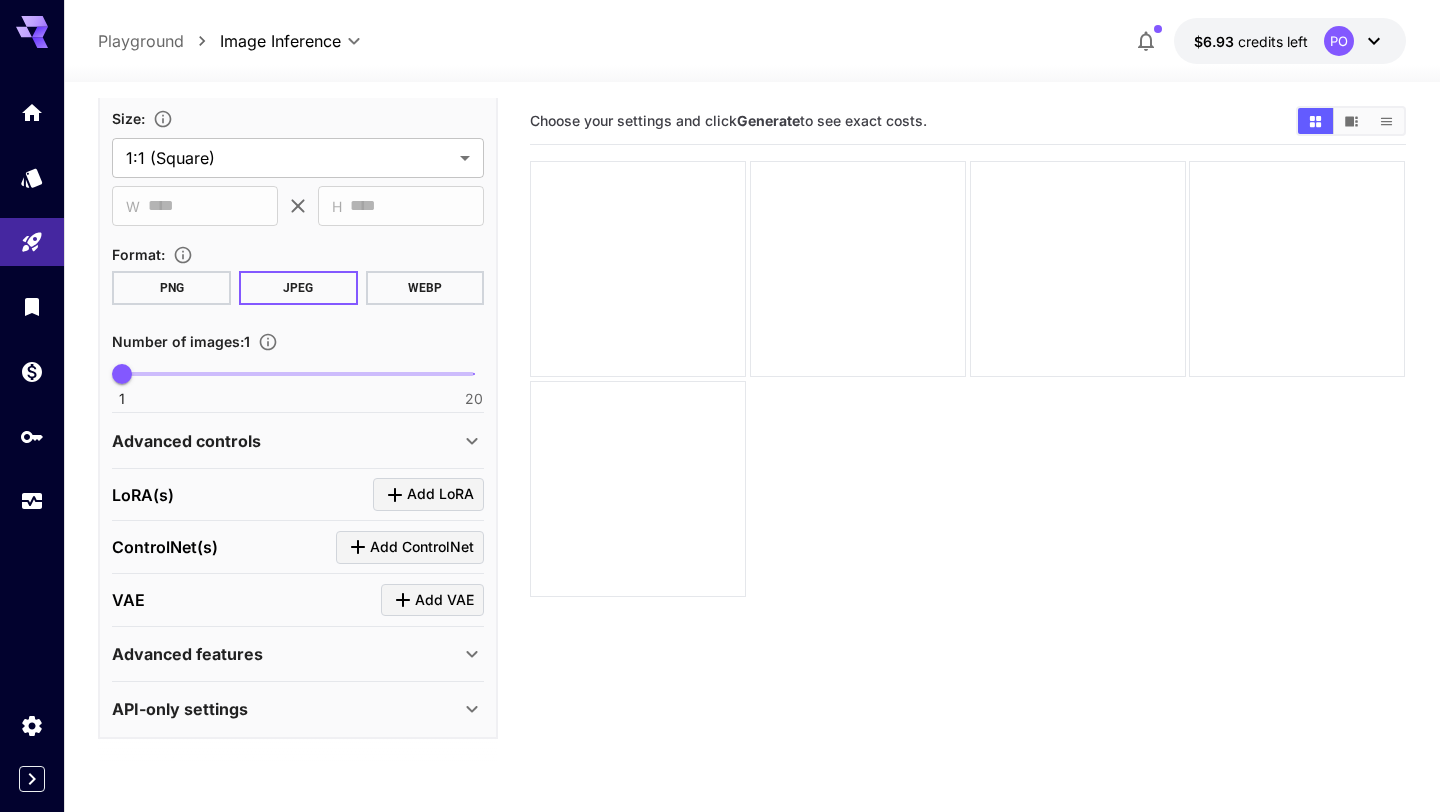 click on "Advanced controls" at bounding box center (286, 441) 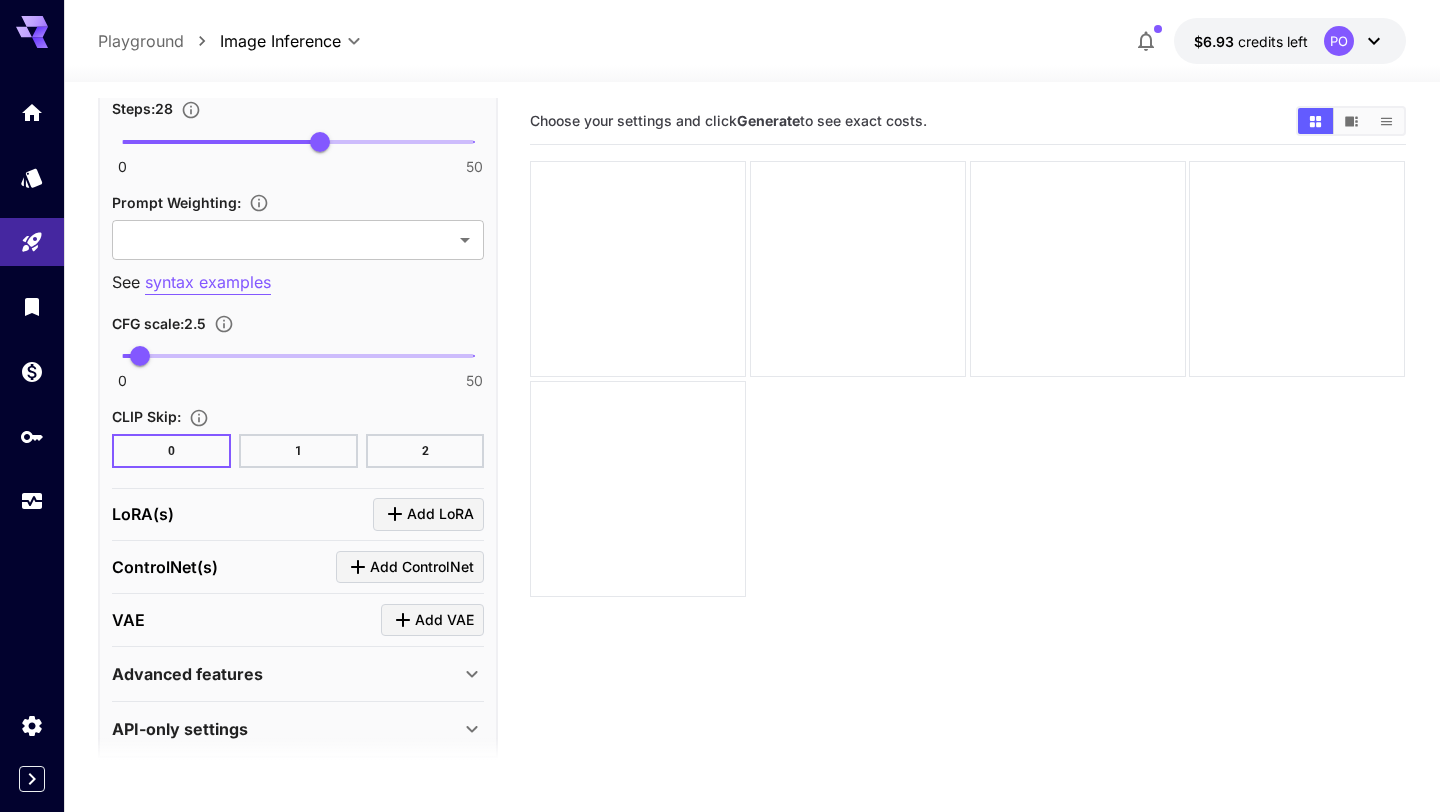 scroll, scrollTop: 1437, scrollLeft: 0, axis: vertical 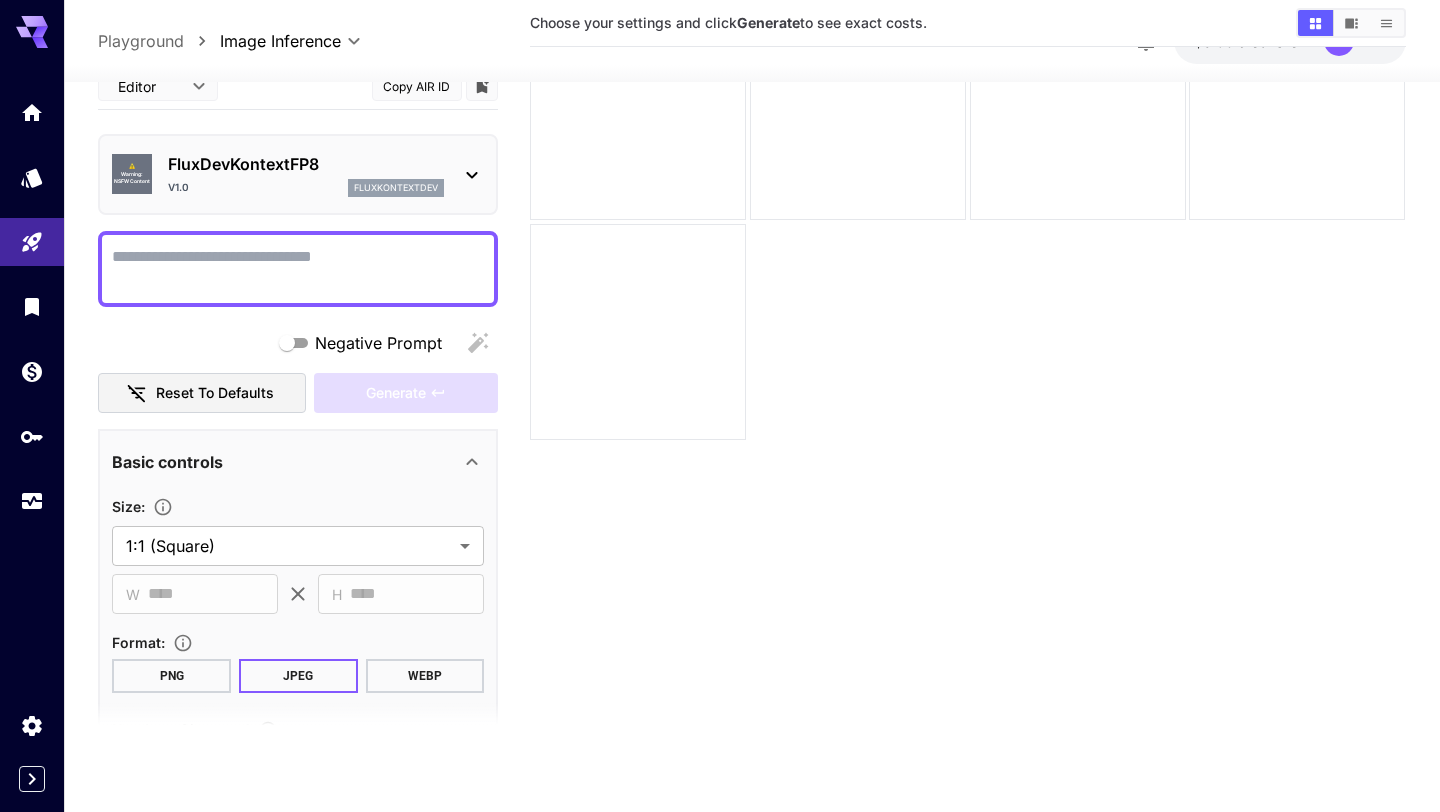 click 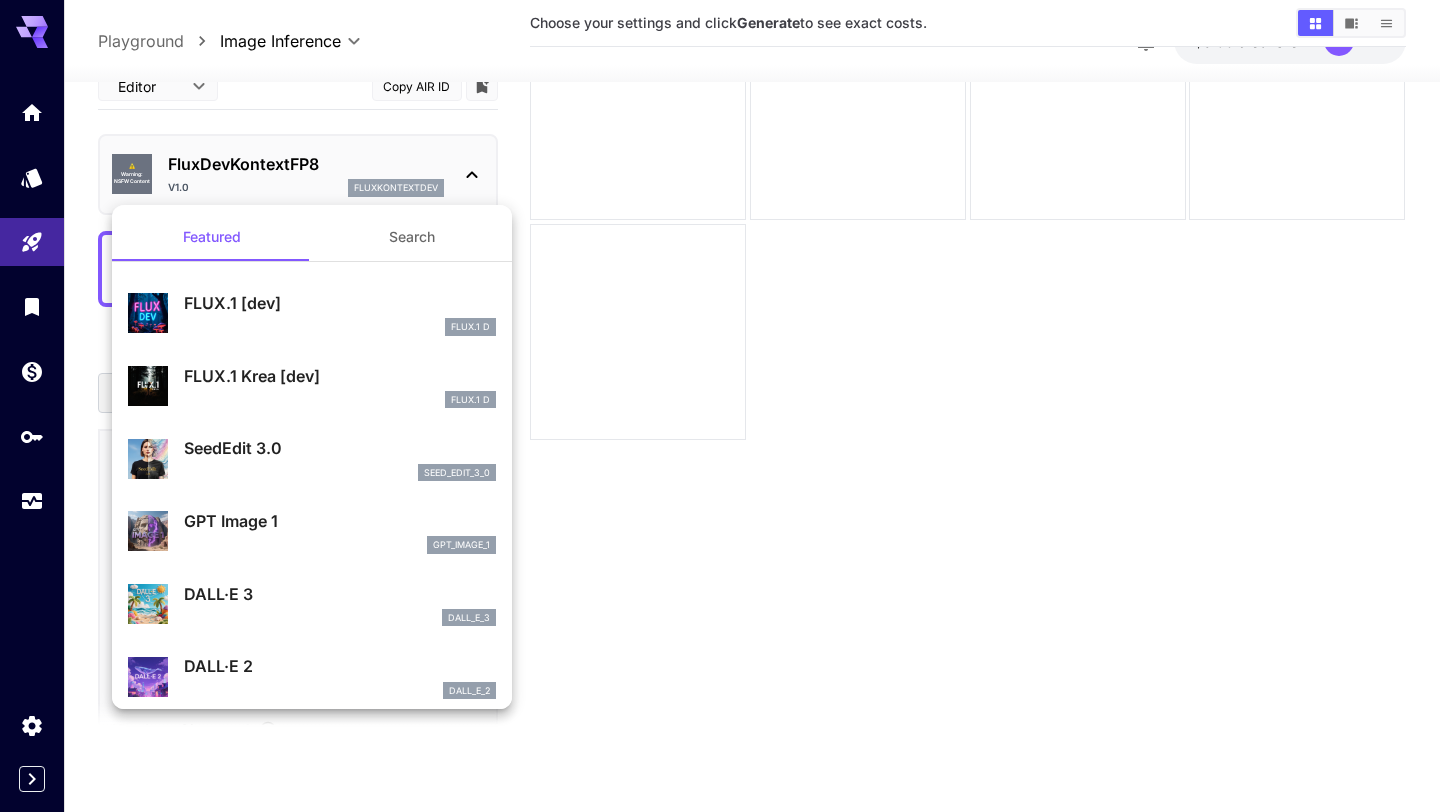 click at bounding box center (720, 406) 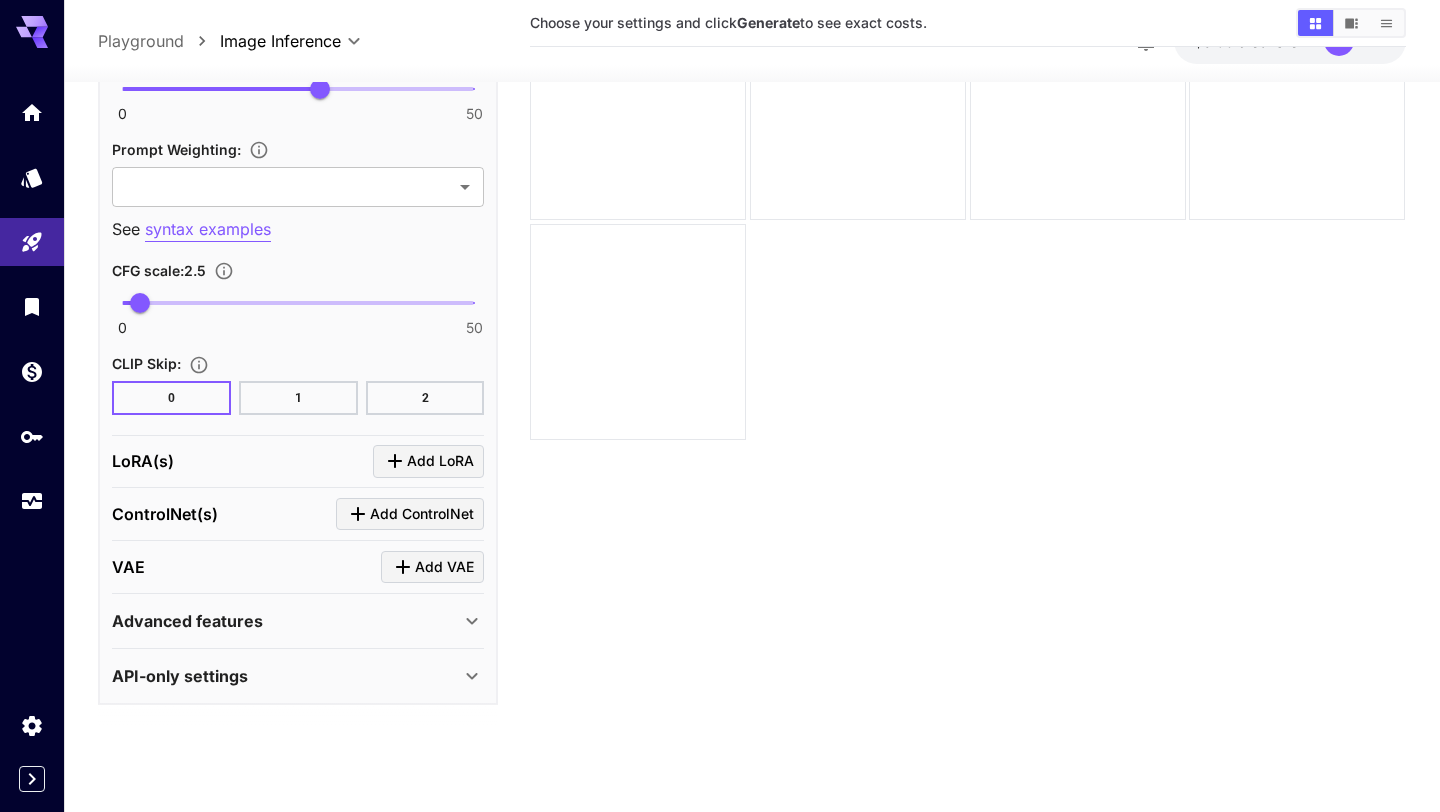 scroll, scrollTop: 1437, scrollLeft: 0, axis: vertical 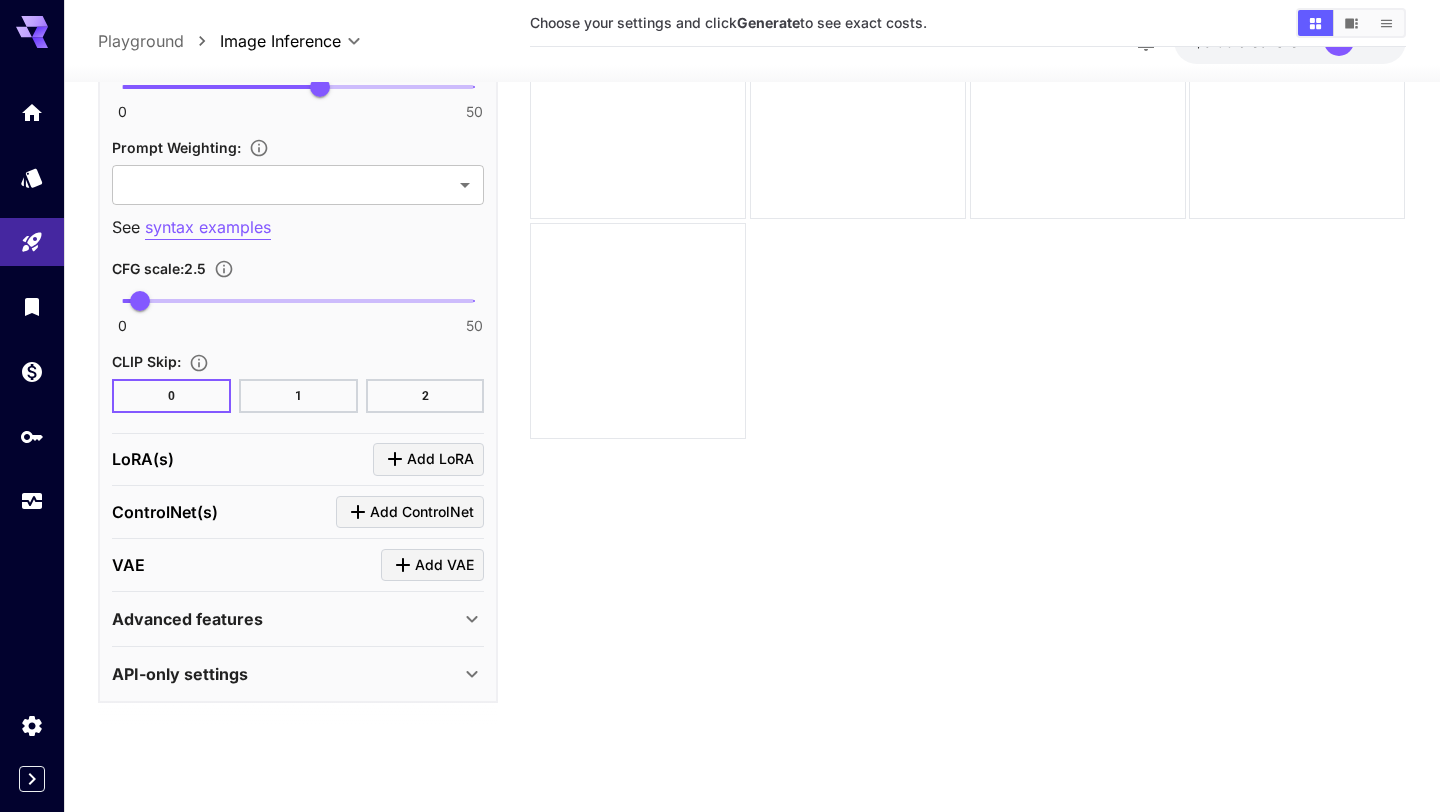 click on "Advanced features" at bounding box center [187, 619] 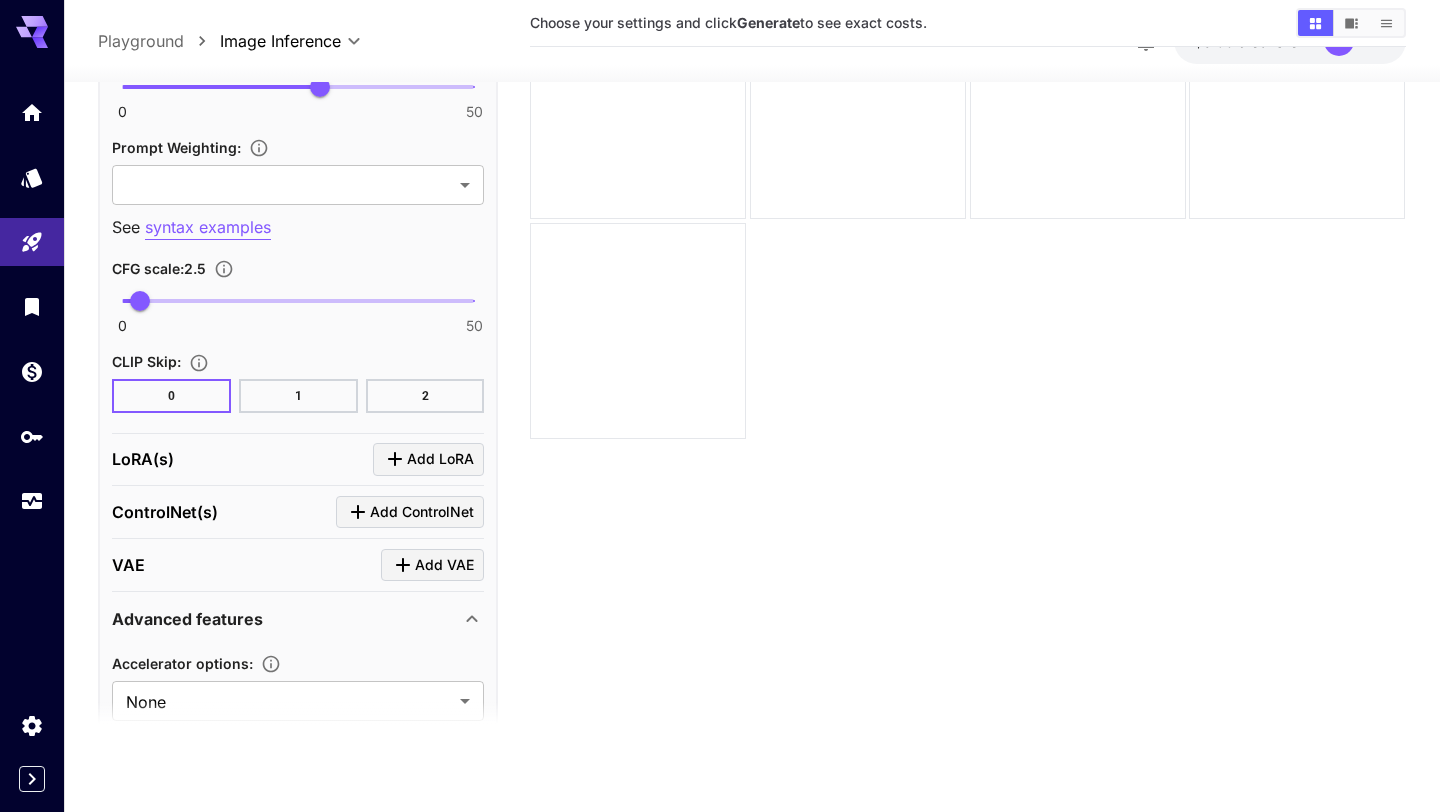 click on "Advanced features" at bounding box center [187, 619] 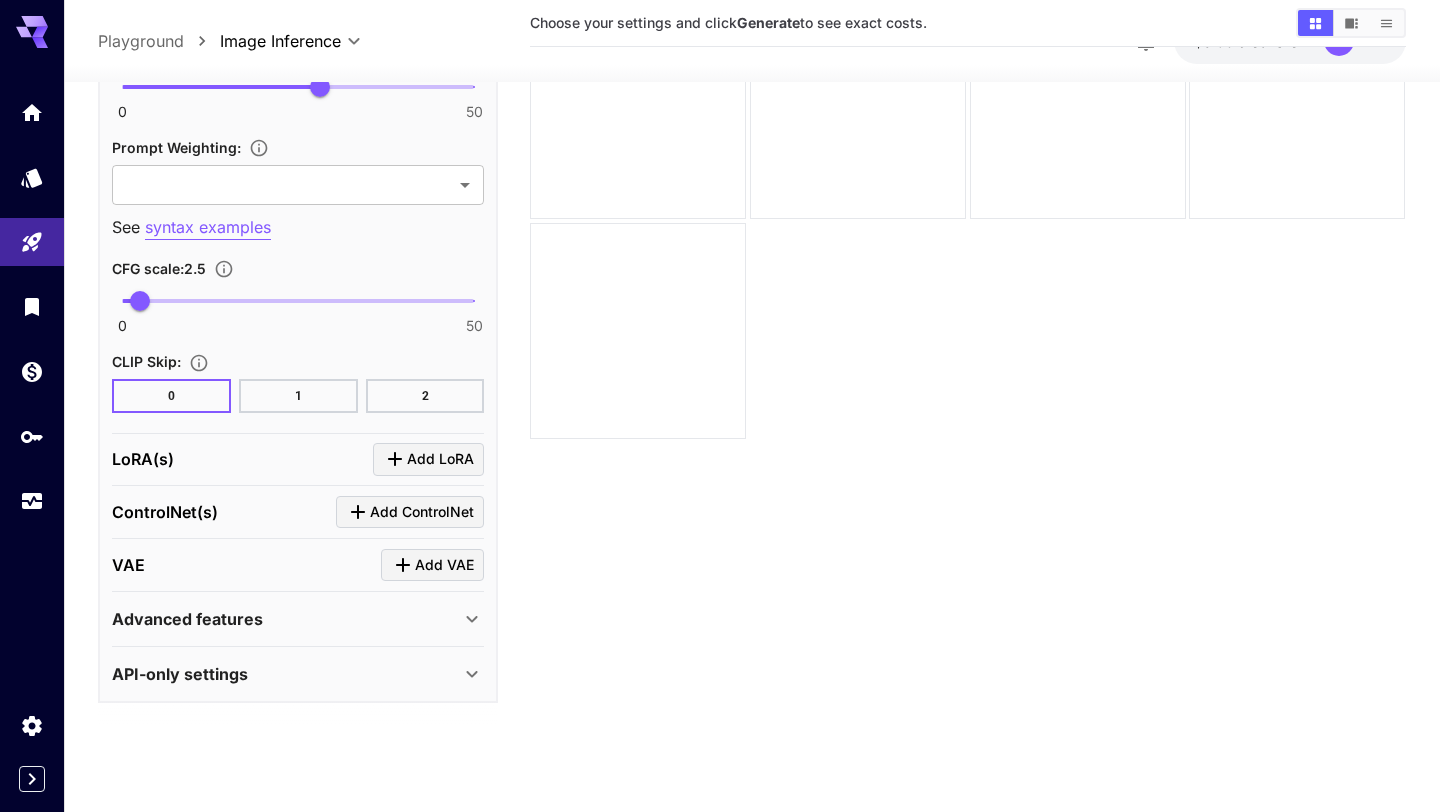 click on "API-only settings" at bounding box center [180, 674] 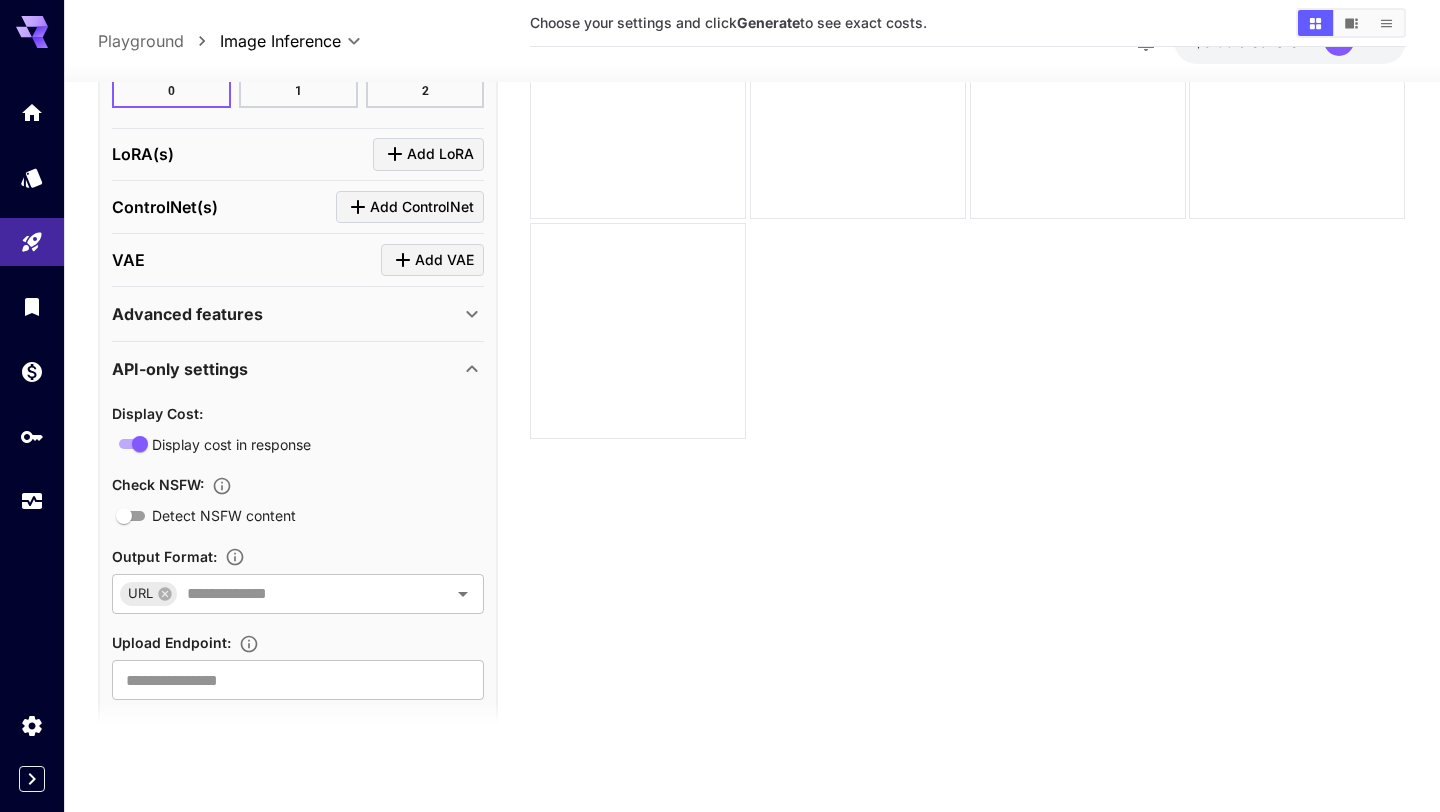 scroll, scrollTop: 1646, scrollLeft: 0, axis: vertical 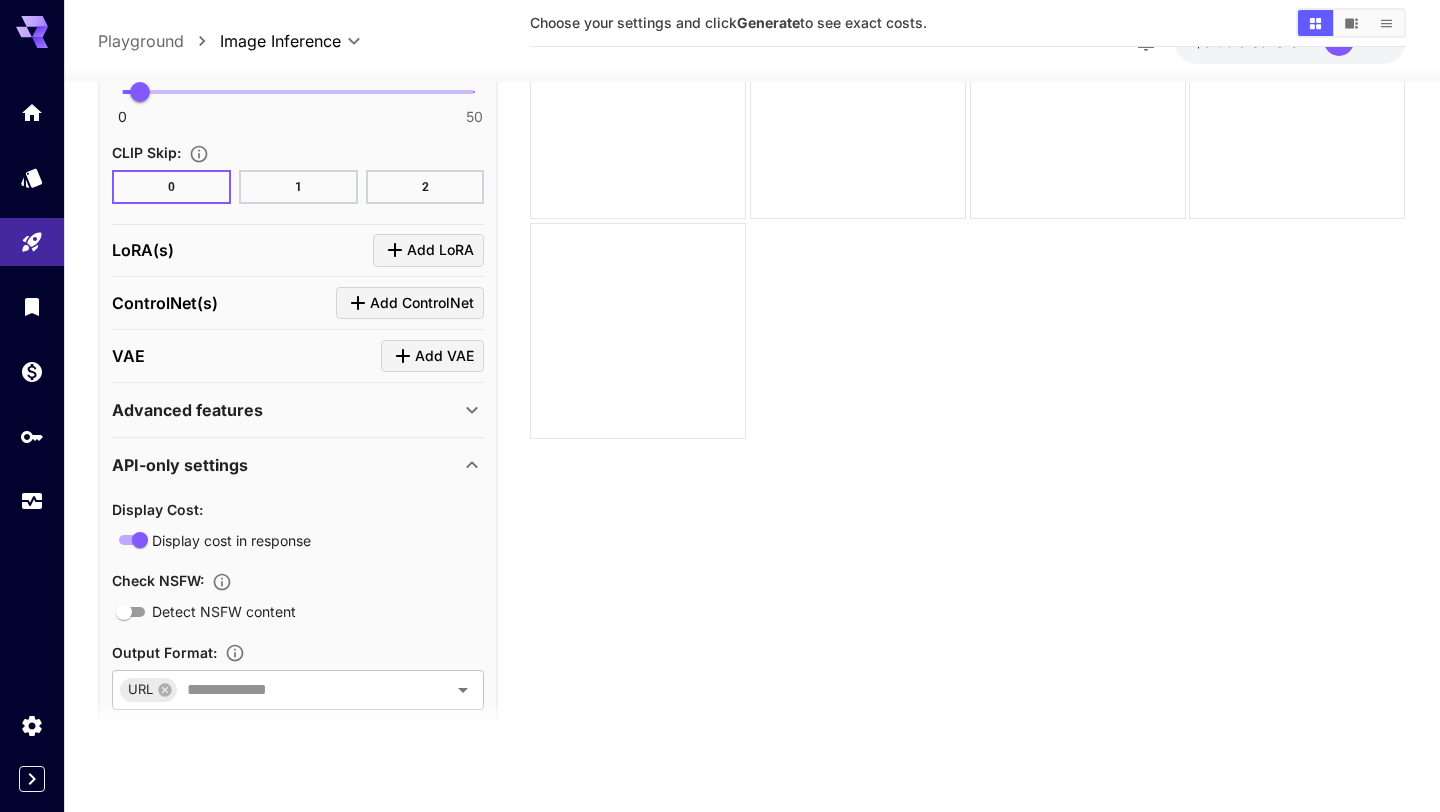 click on "API-only settings" at bounding box center (180, 465) 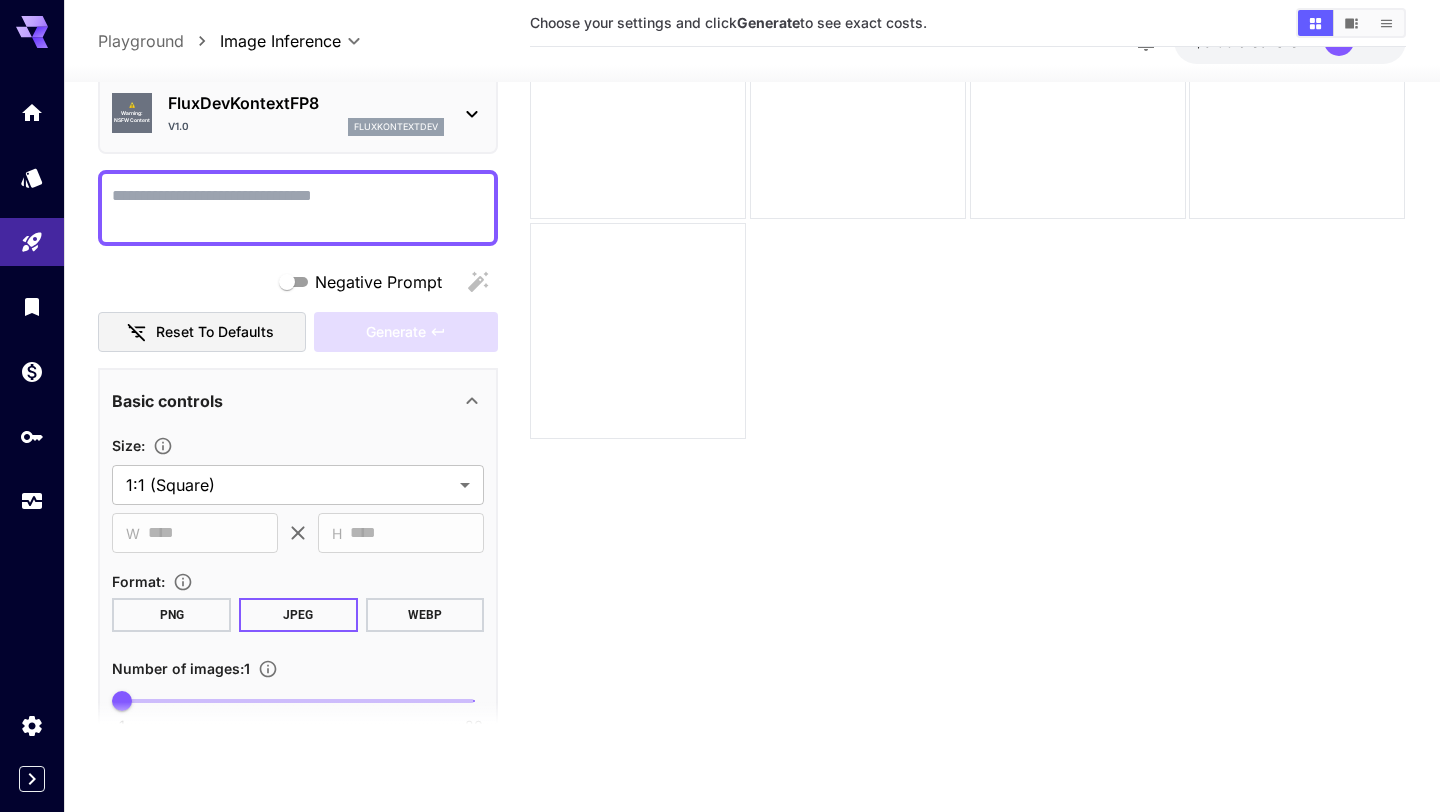 scroll, scrollTop: 0, scrollLeft: 0, axis: both 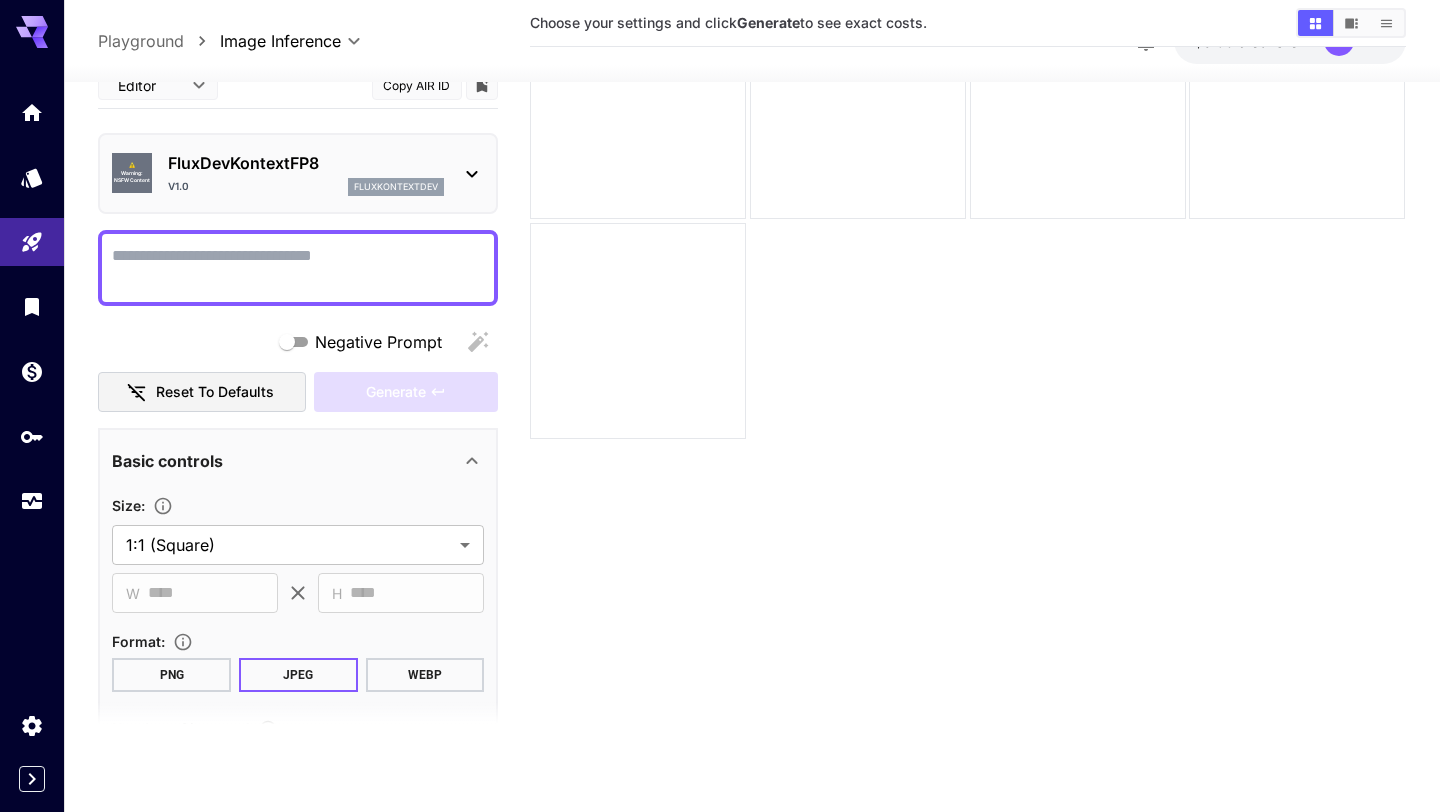 click on "fluxkontextdev" at bounding box center [396, 187] 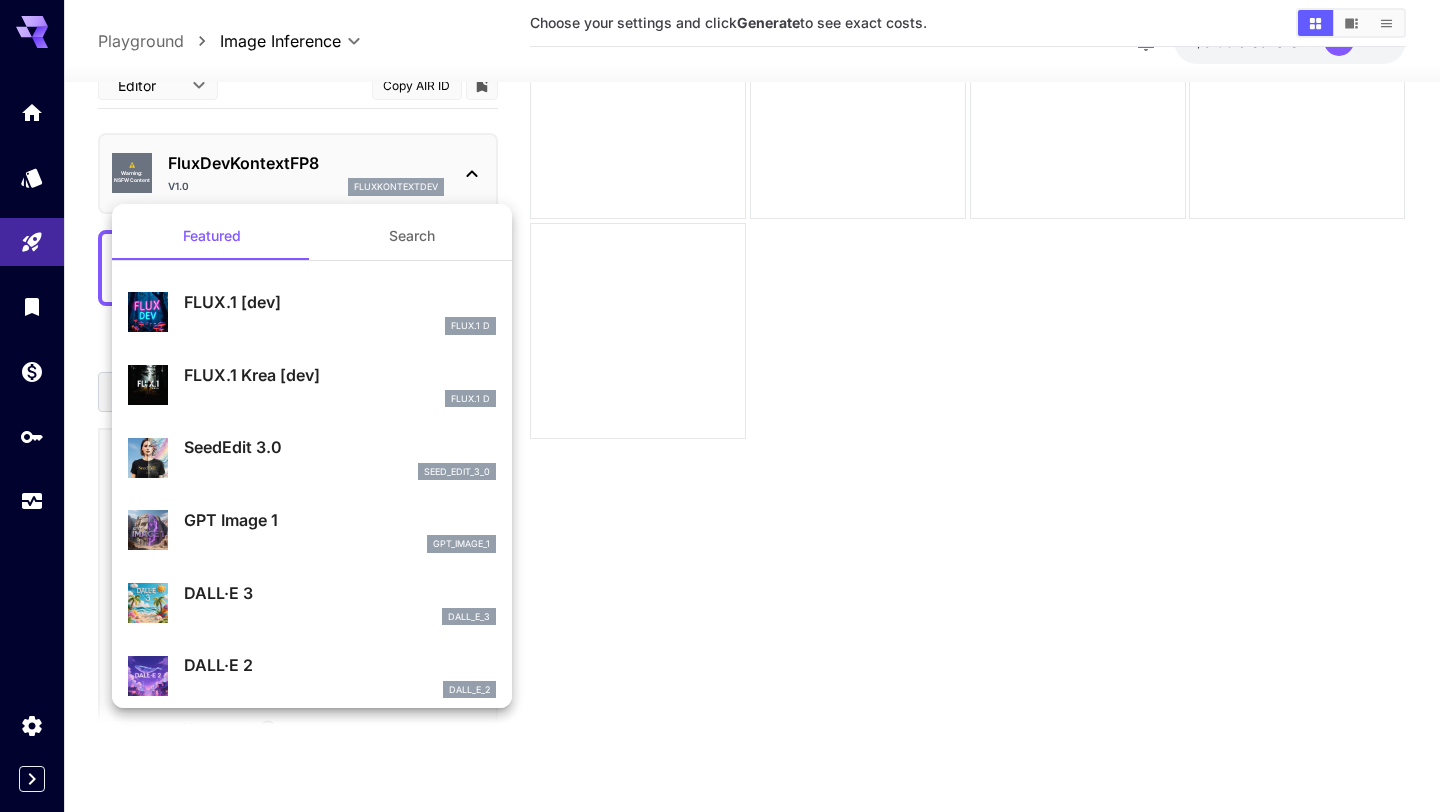 click at bounding box center (720, 406) 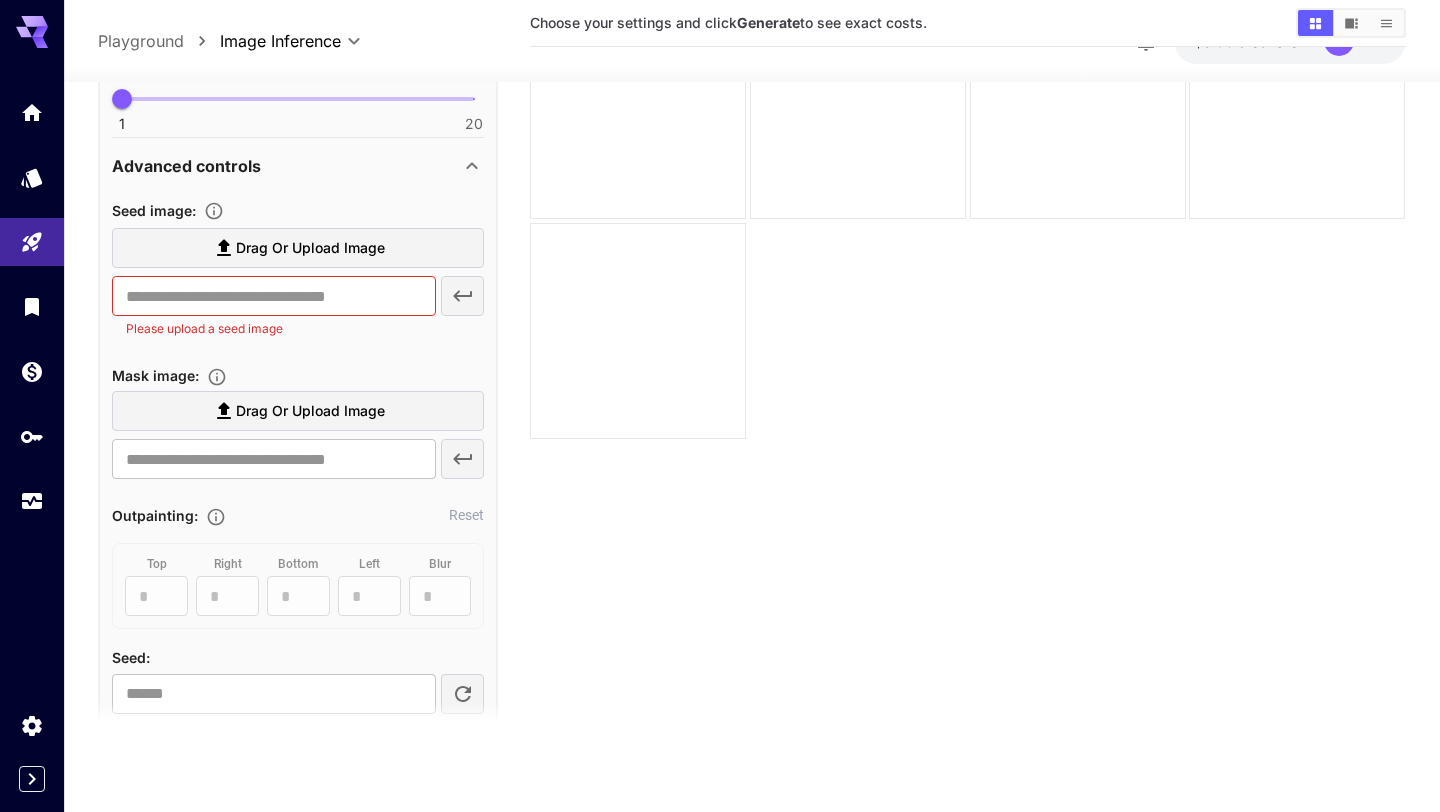 scroll, scrollTop: 658, scrollLeft: 0, axis: vertical 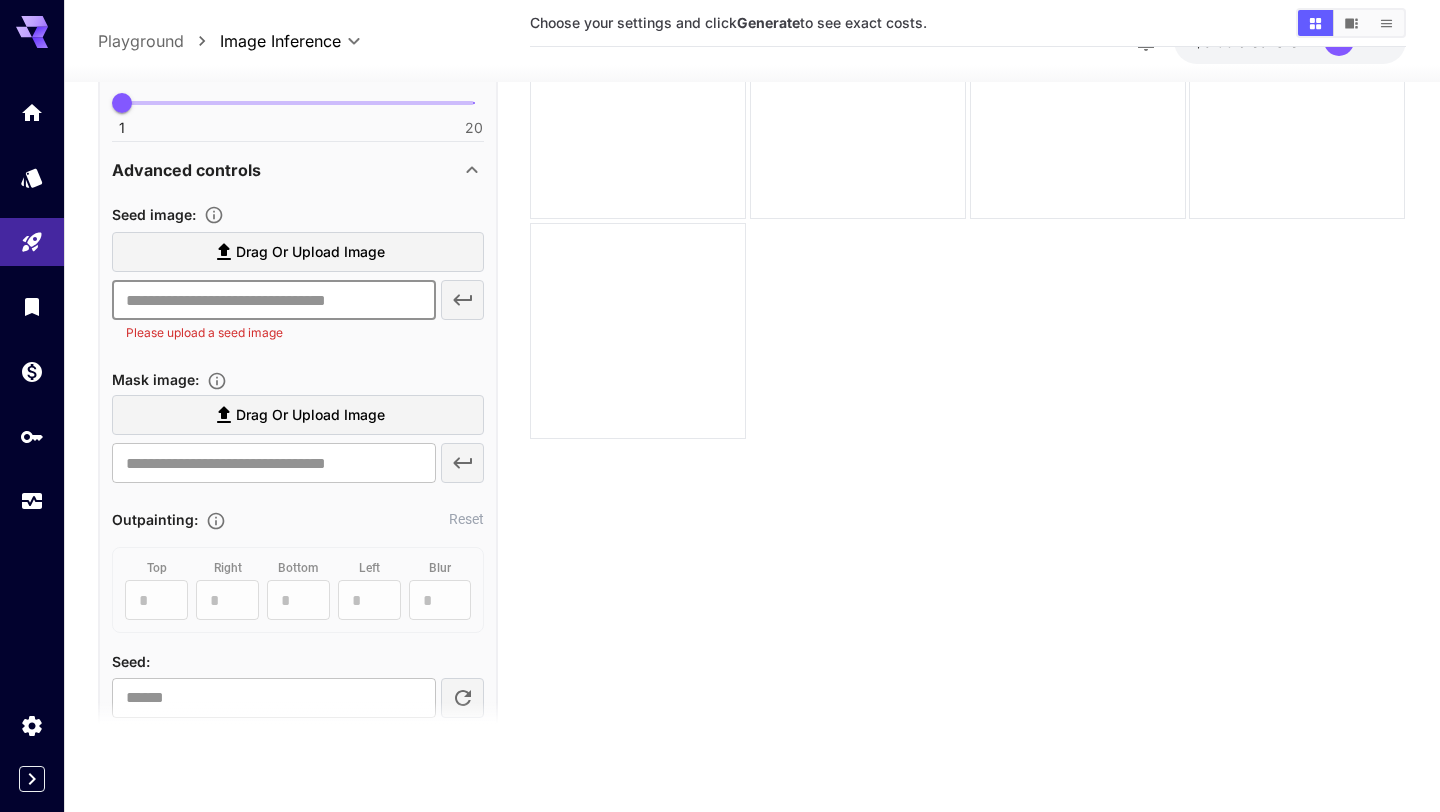 click at bounding box center [273, 300] 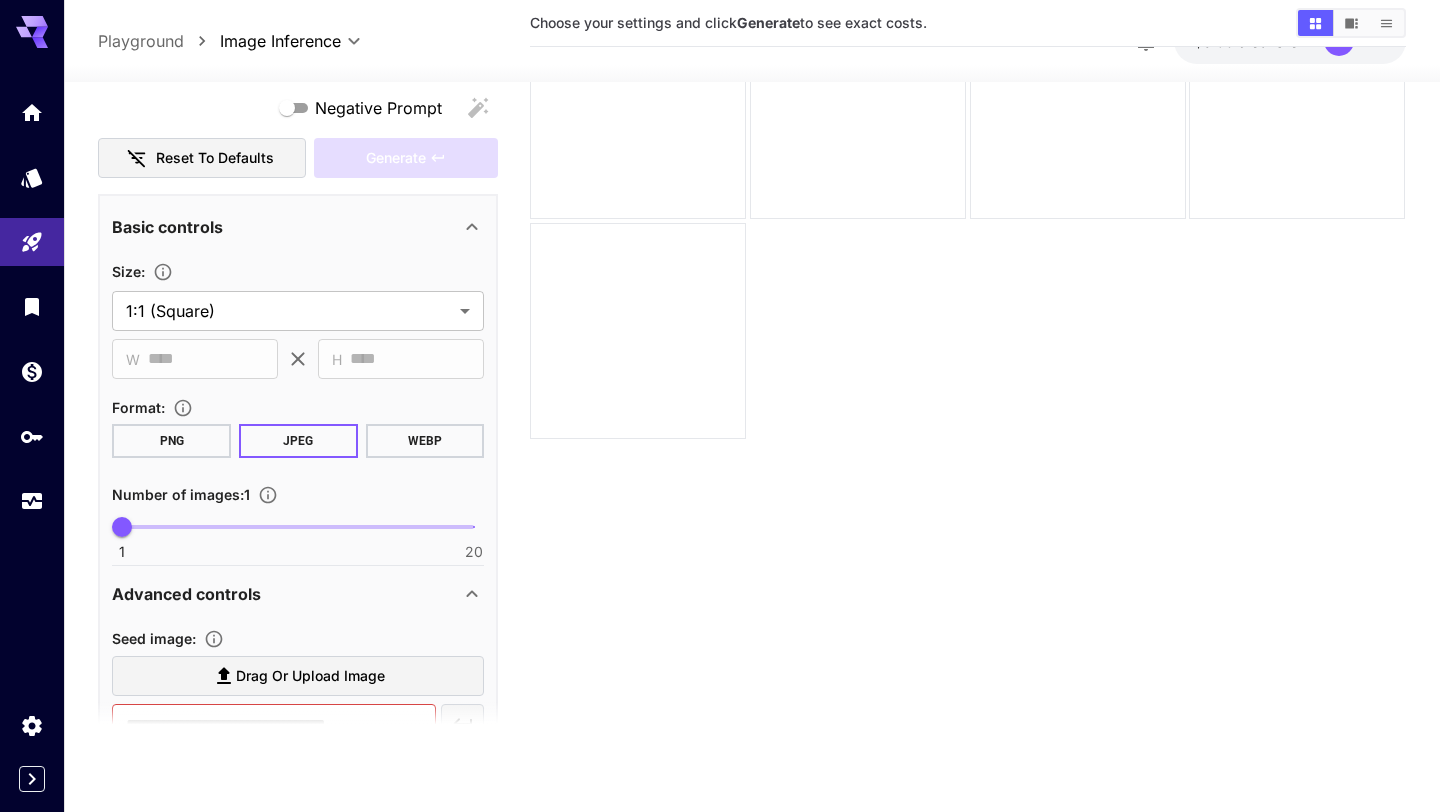 scroll, scrollTop: 0, scrollLeft: 0, axis: both 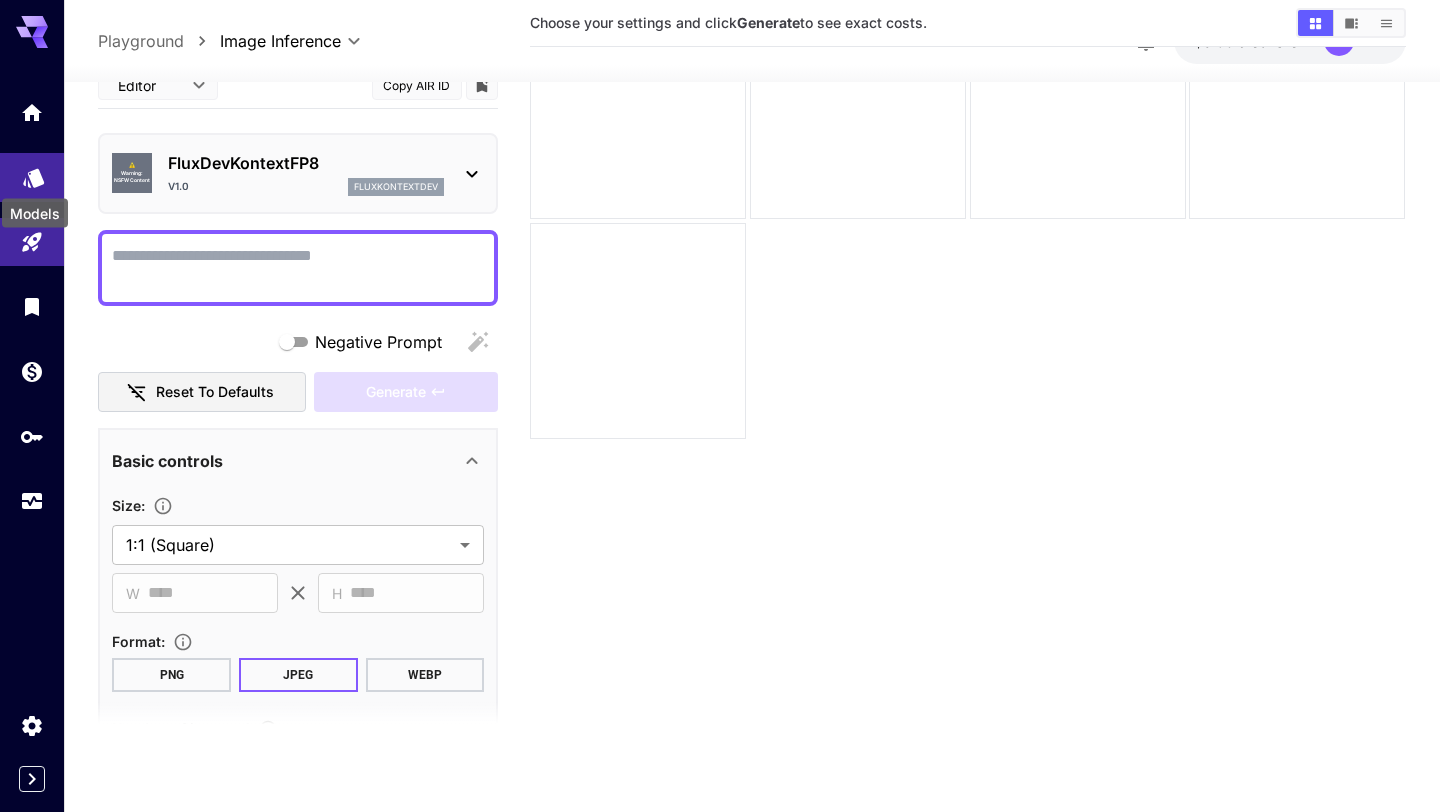 click 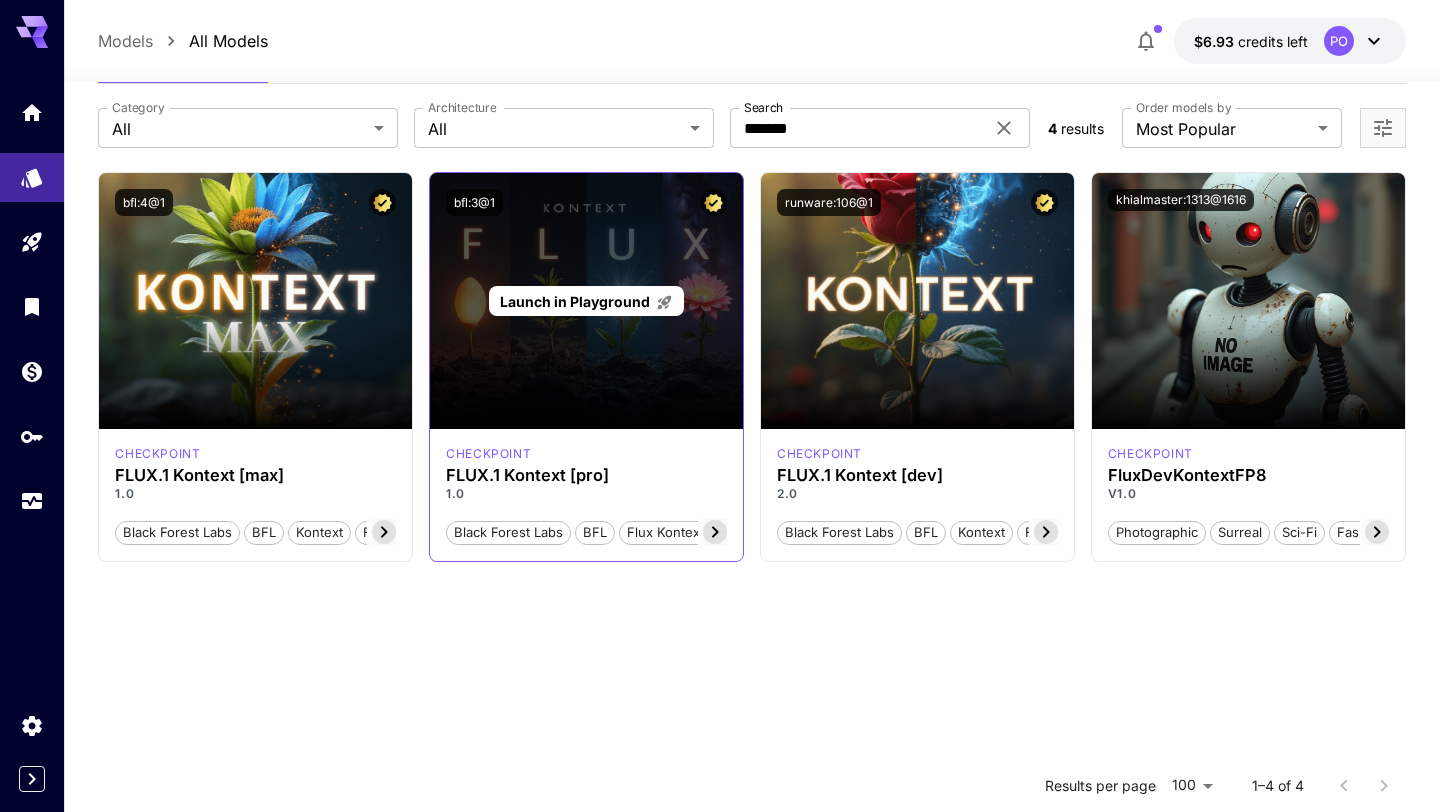 scroll, scrollTop: 0, scrollLeft: 0, axis: both 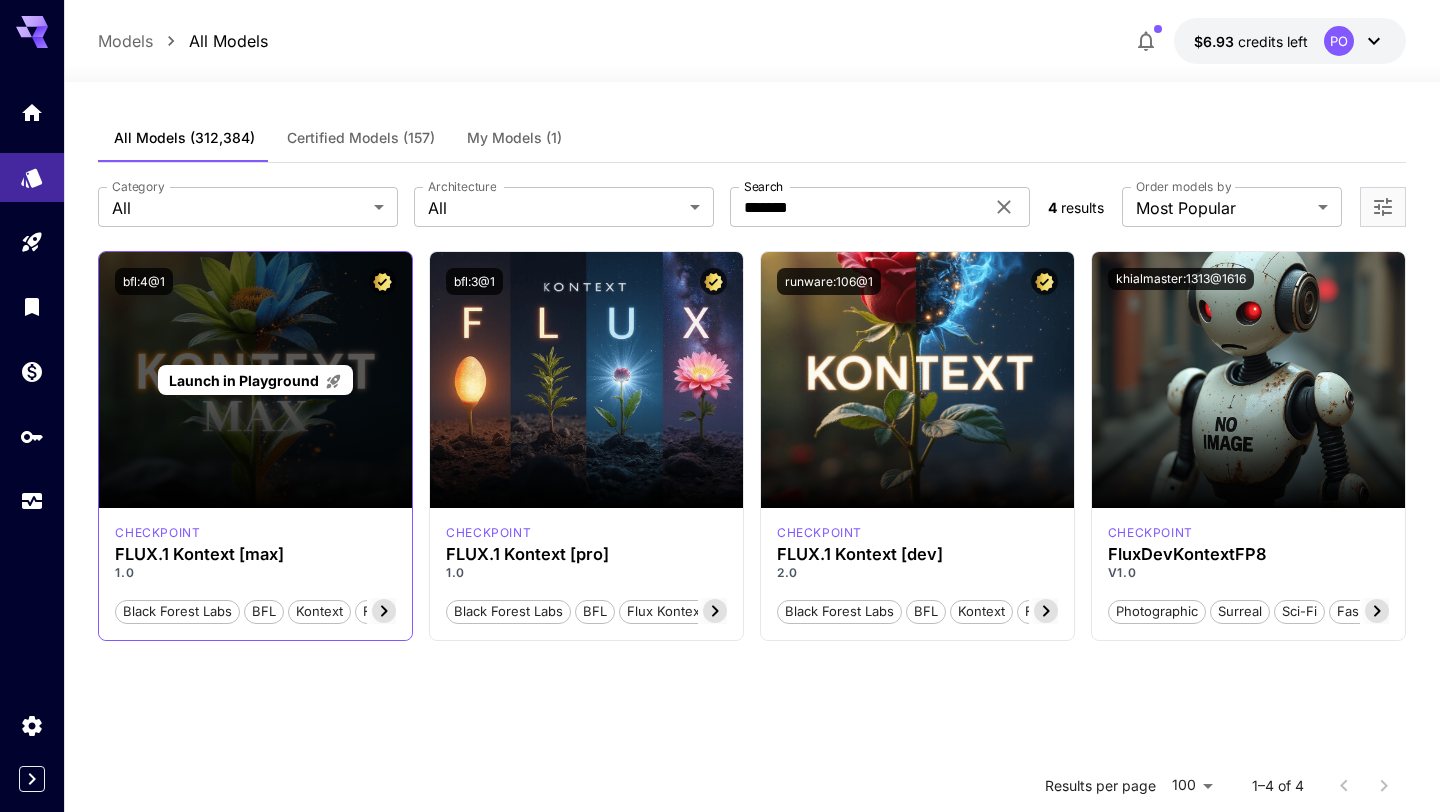 click on "Launch in Playground" at bounding box center [244, 380] 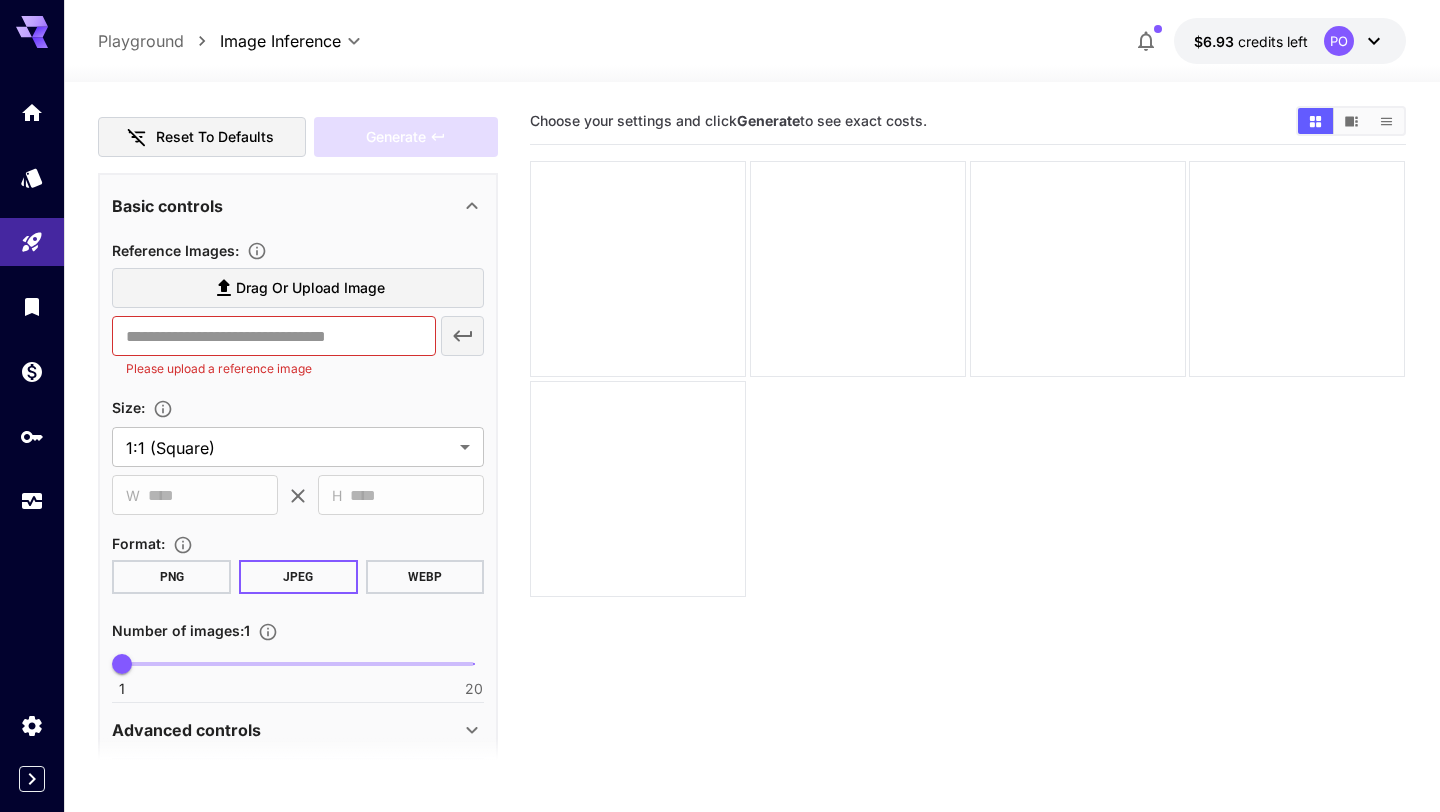 scroll, scrollTop: 216, scrollLeft: 0, axis: vertical 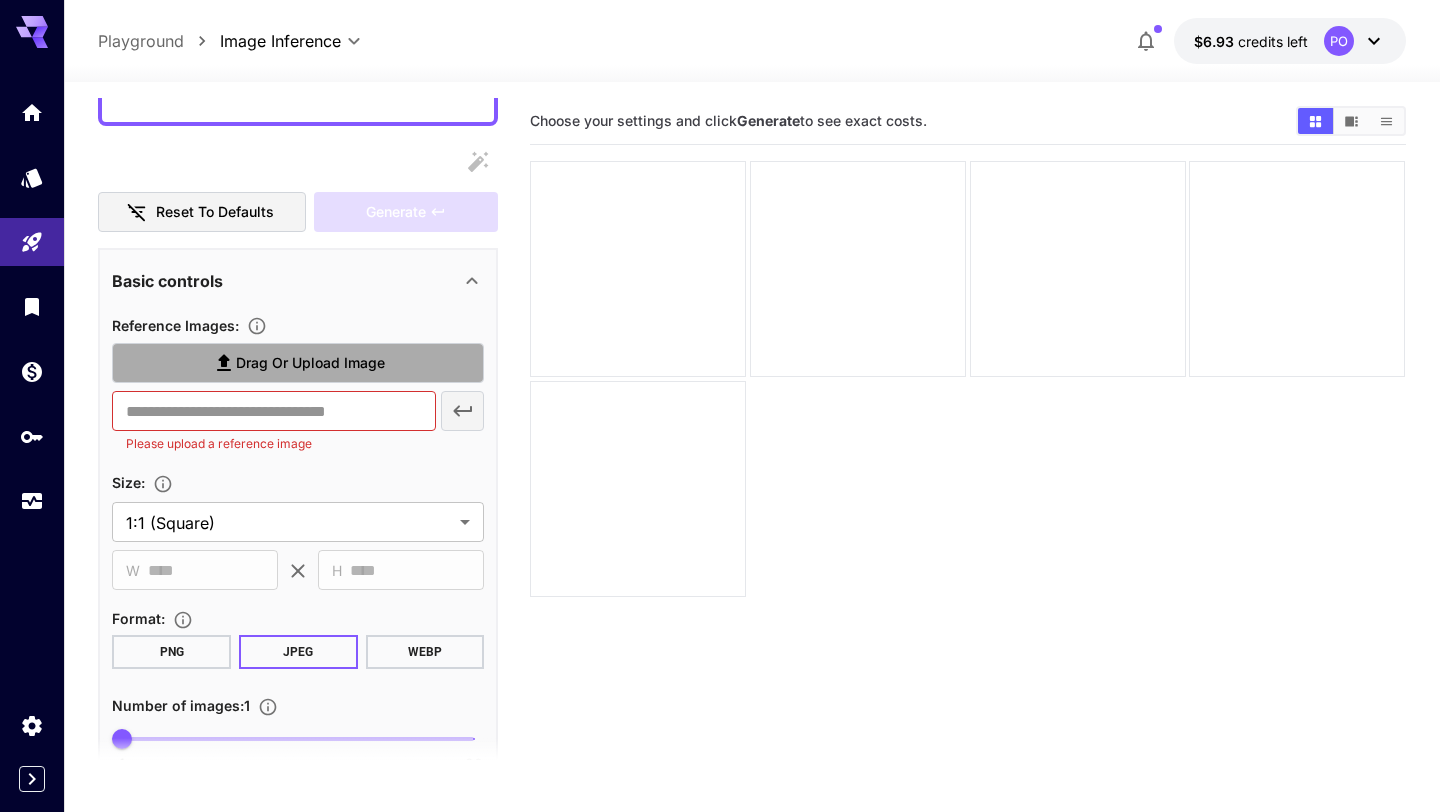 click on "Drag or upload image" at bounding box center [310, 363] 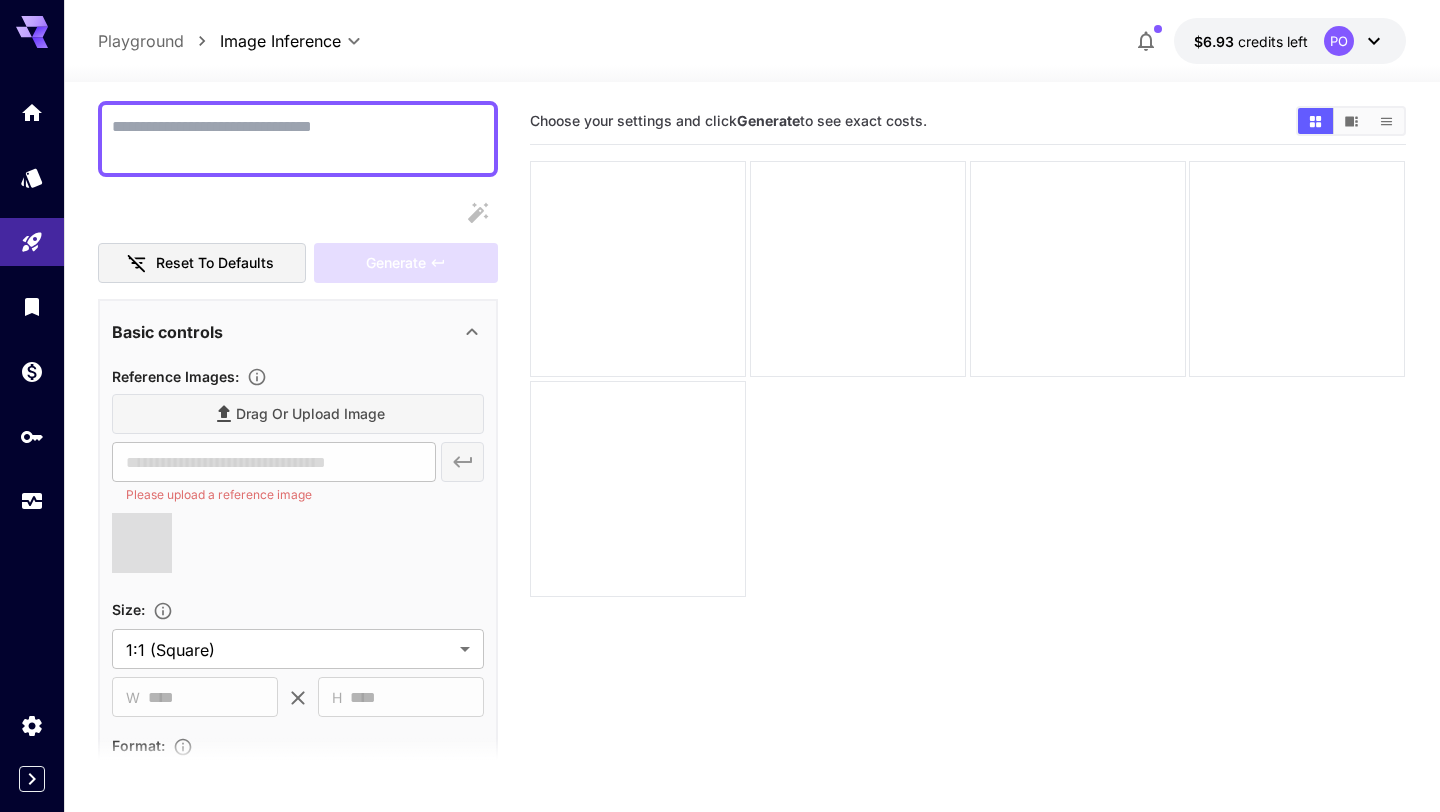 scroll, scrollTop: 164, scrollLeft: 0, axis: vertical 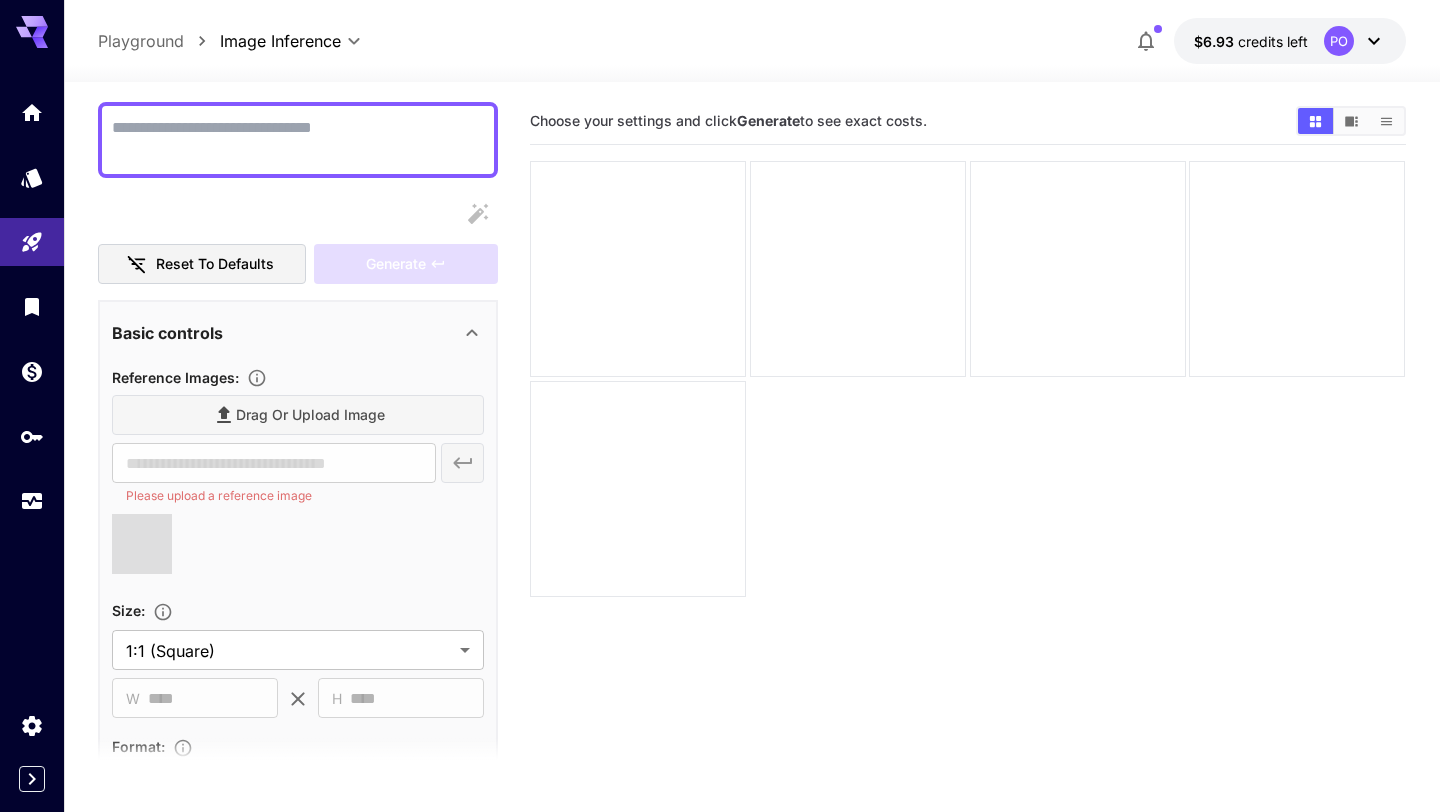type on "**********" 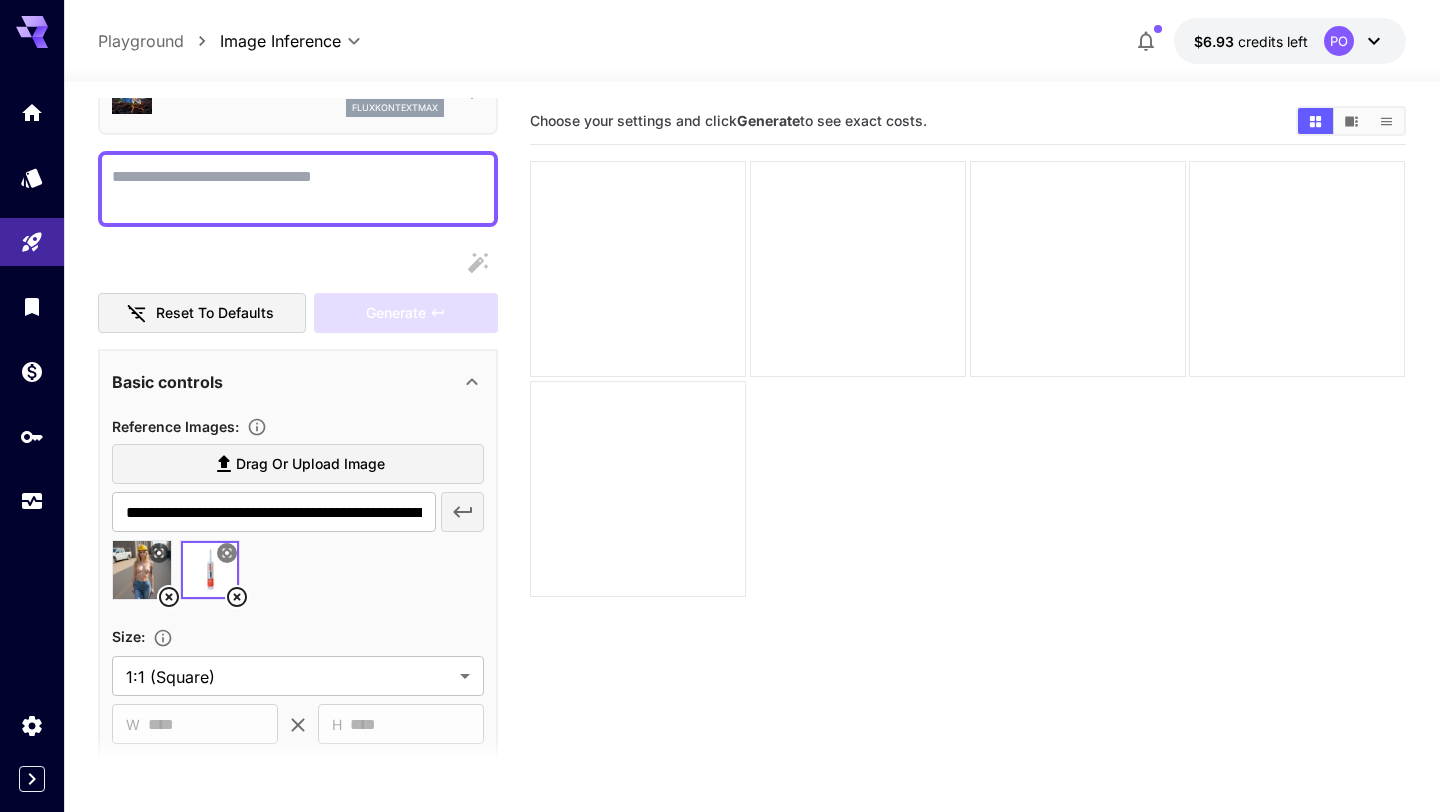scroll, scrollTop: 106, scrollLeft: 0, axis: vertical 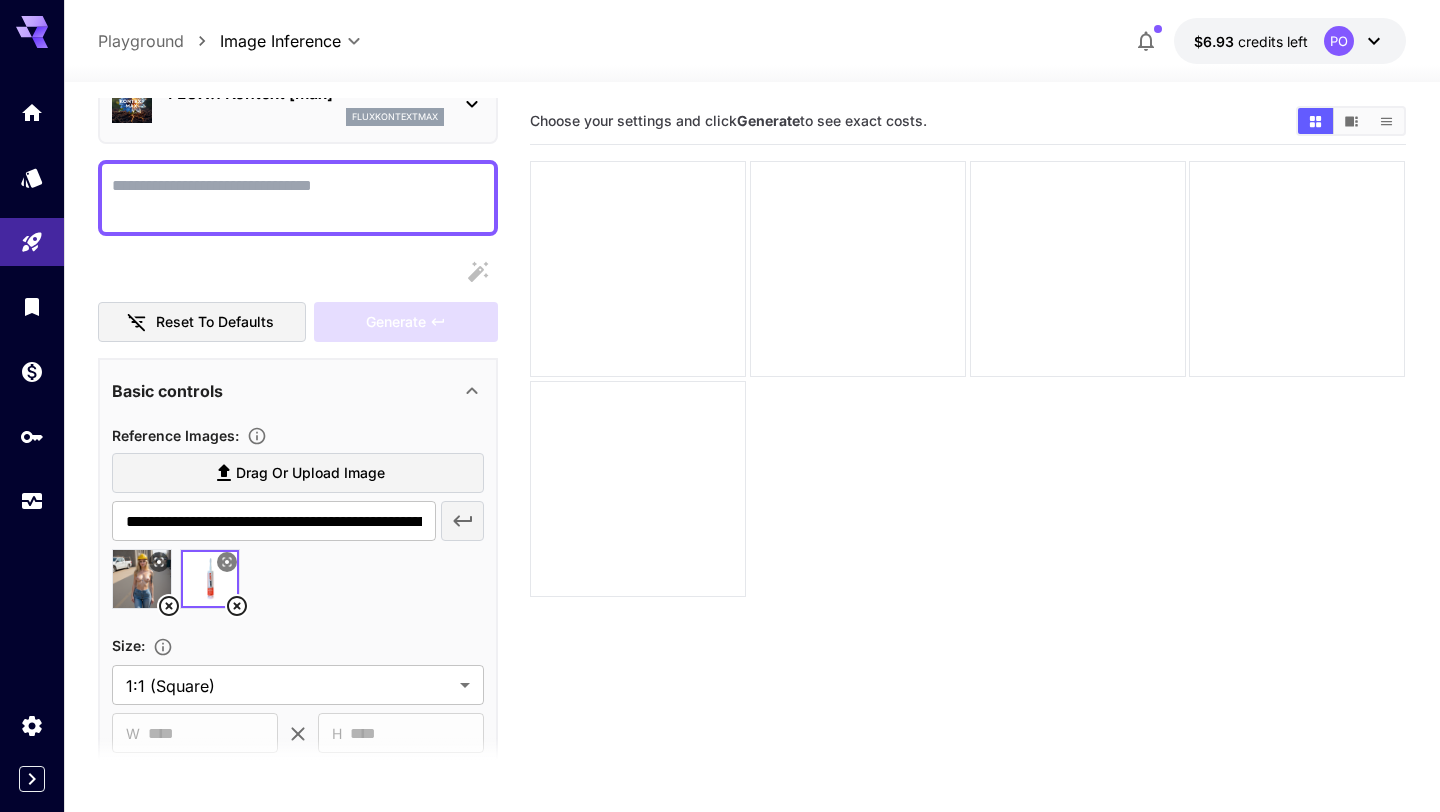 click on "Display cost in response" at bounding box center (298, 198) 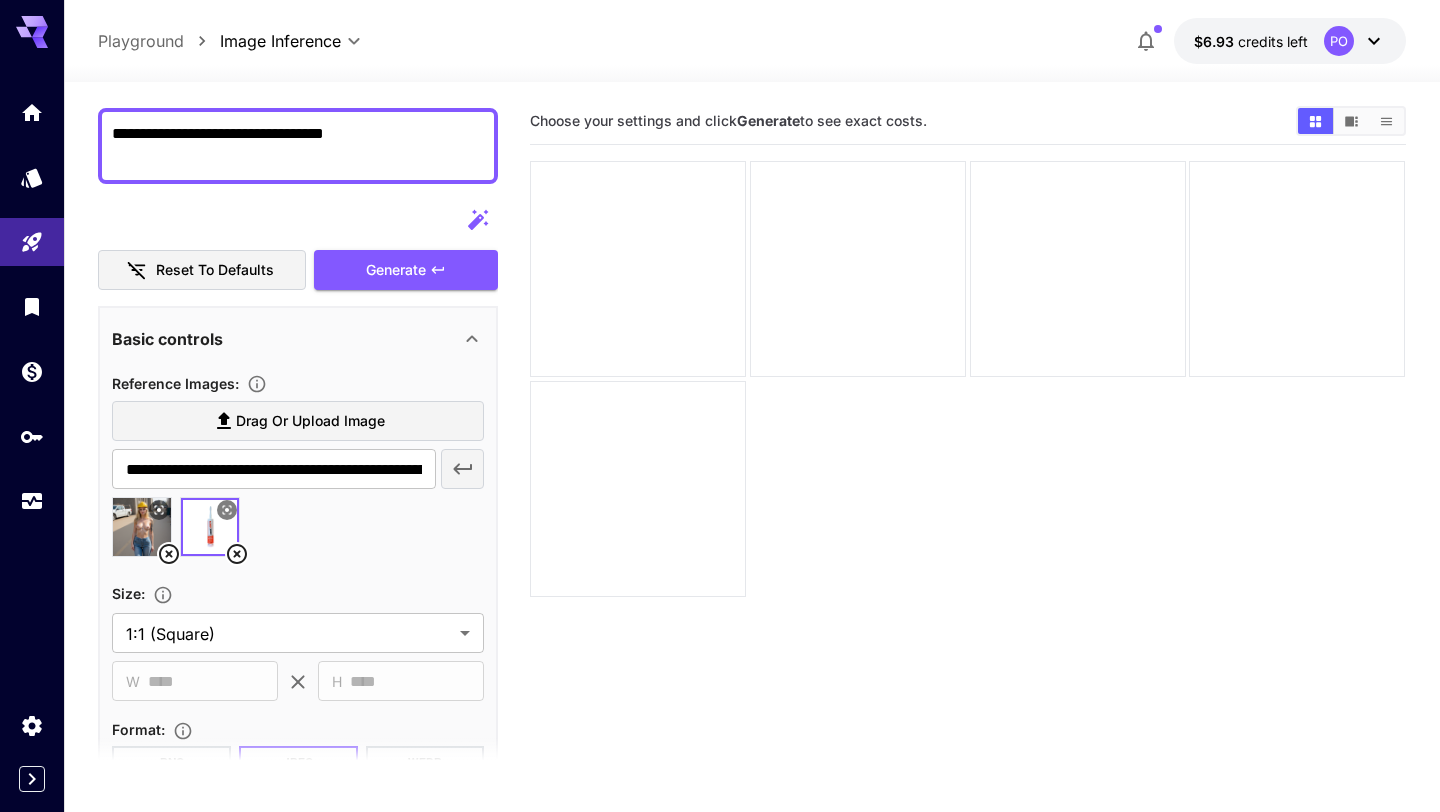 scroll, scrollTop: 160, scrollLeft: 0, axis: vertical 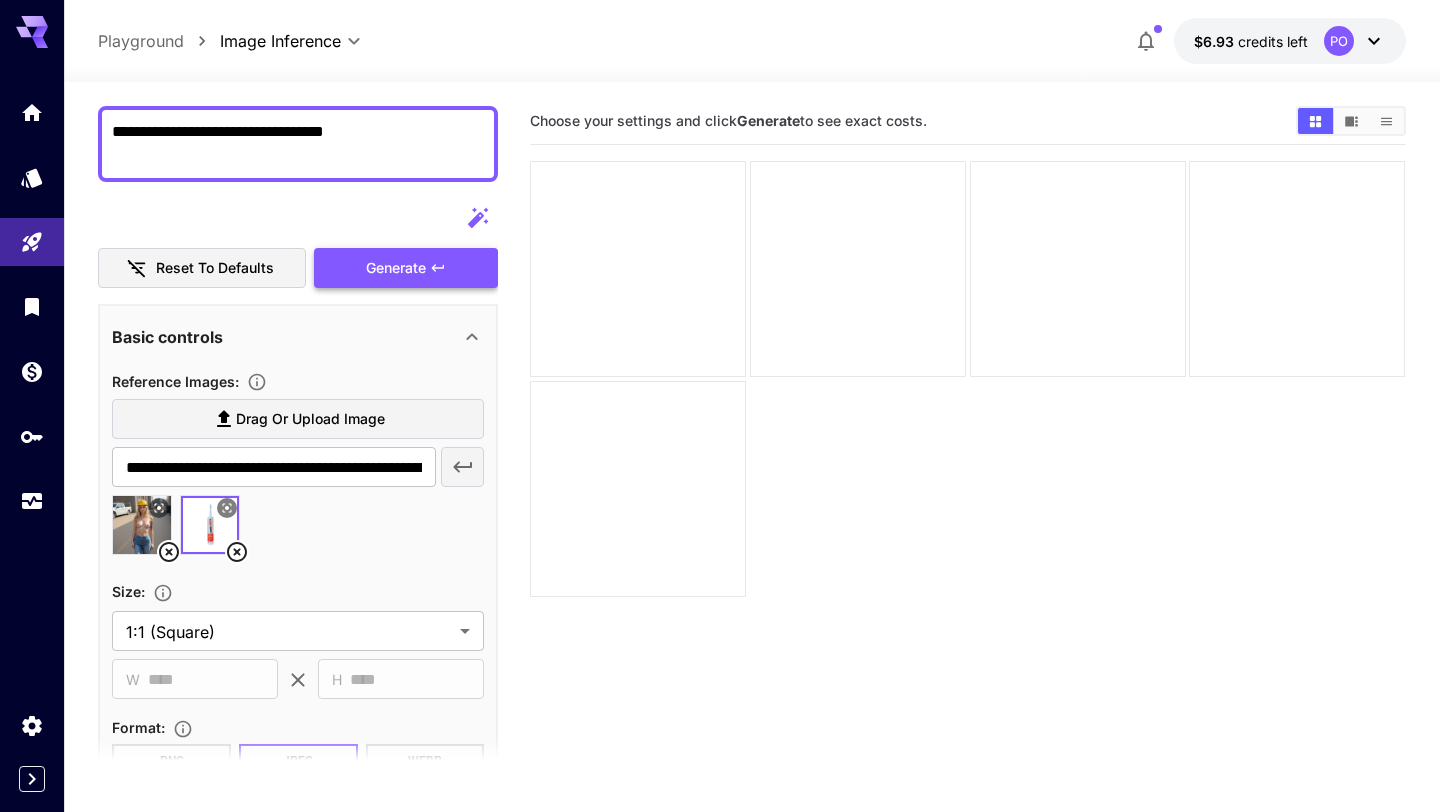 type on "**********" 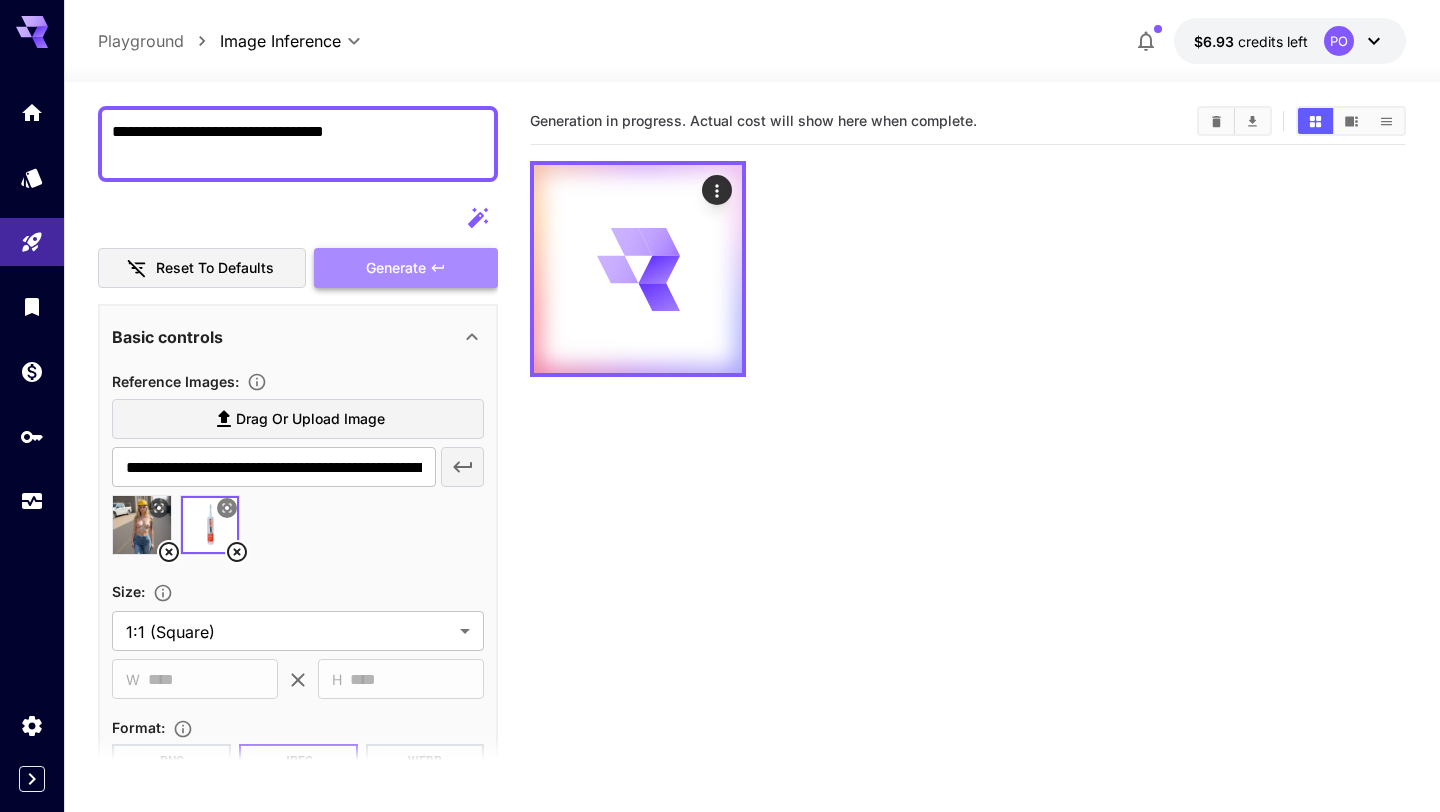 click on "Generate" at bounding box center [396, 268] 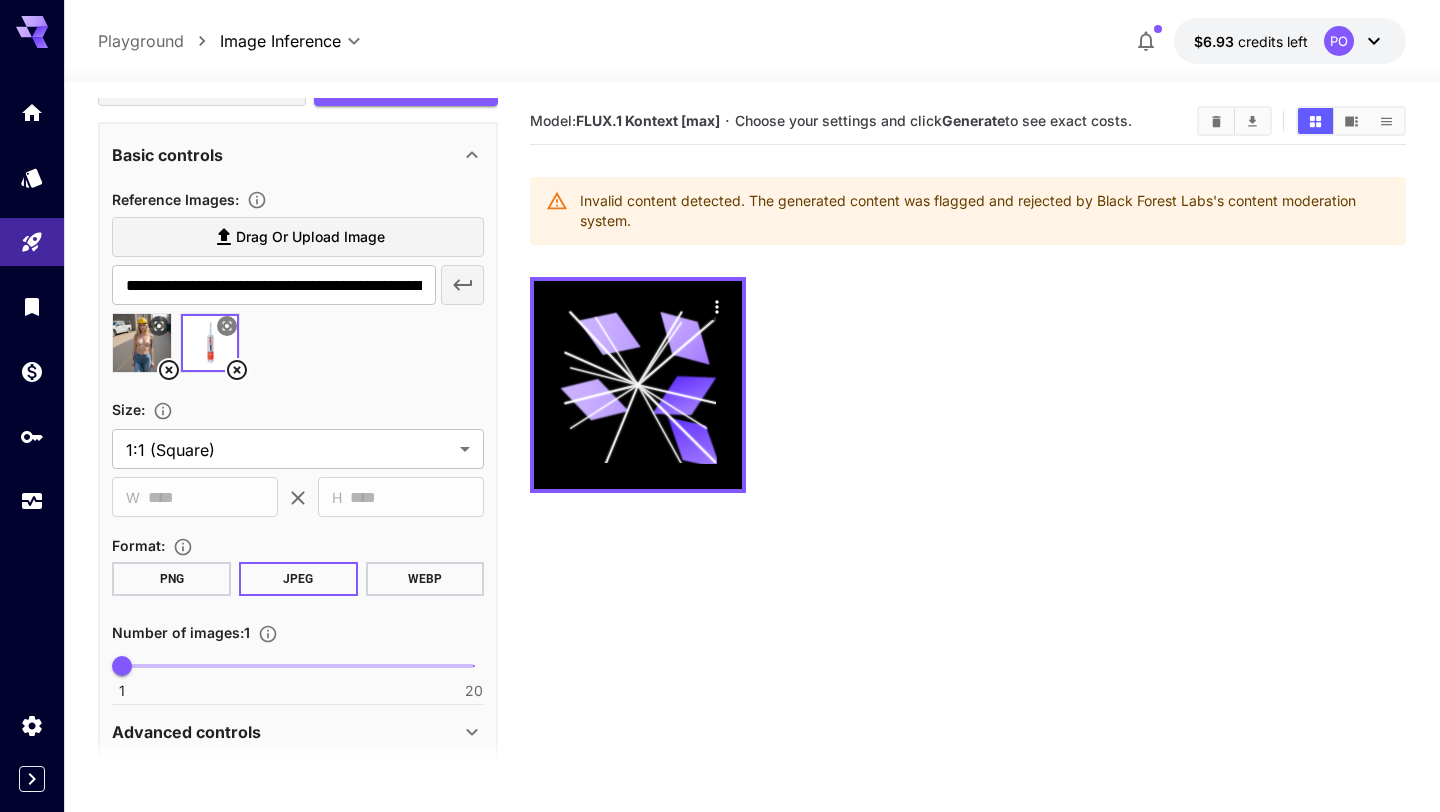 scroll, scrollTop: 420, scrollLeft: 0, axis: vertical 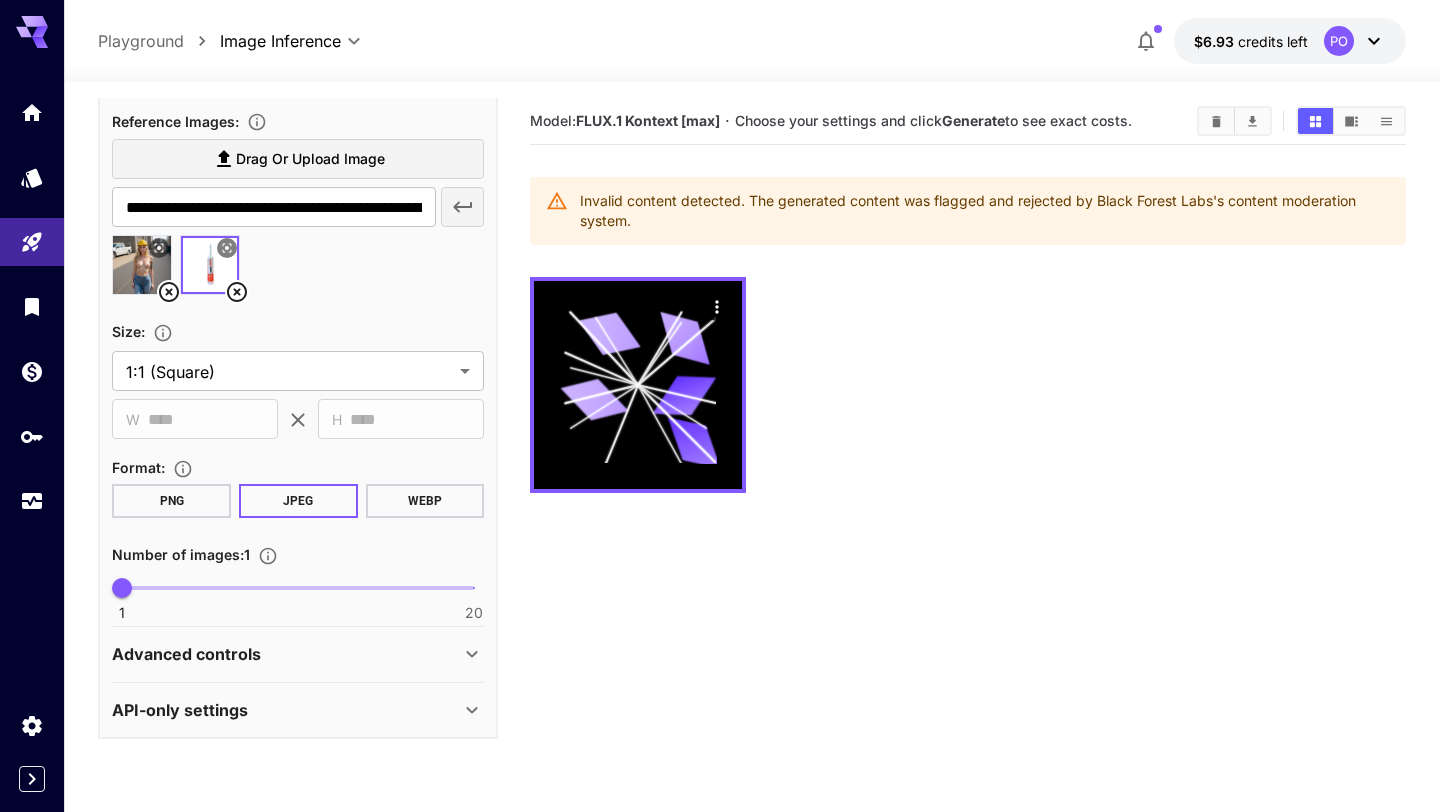 click on "Advanced controls" at bounding box center (286, 654) 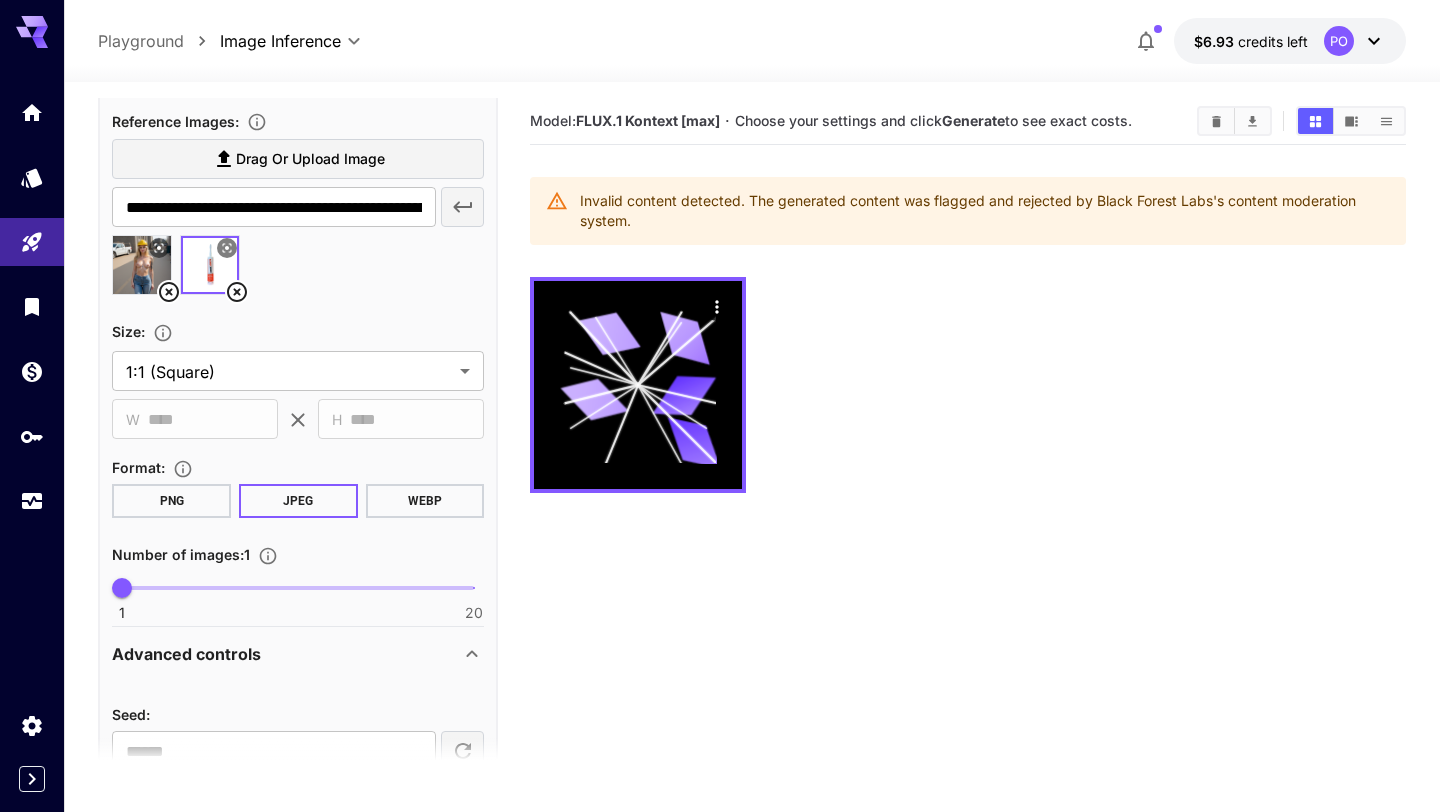 scroll, scrollTop: 529, scrollLeft: 0, axis: vertical 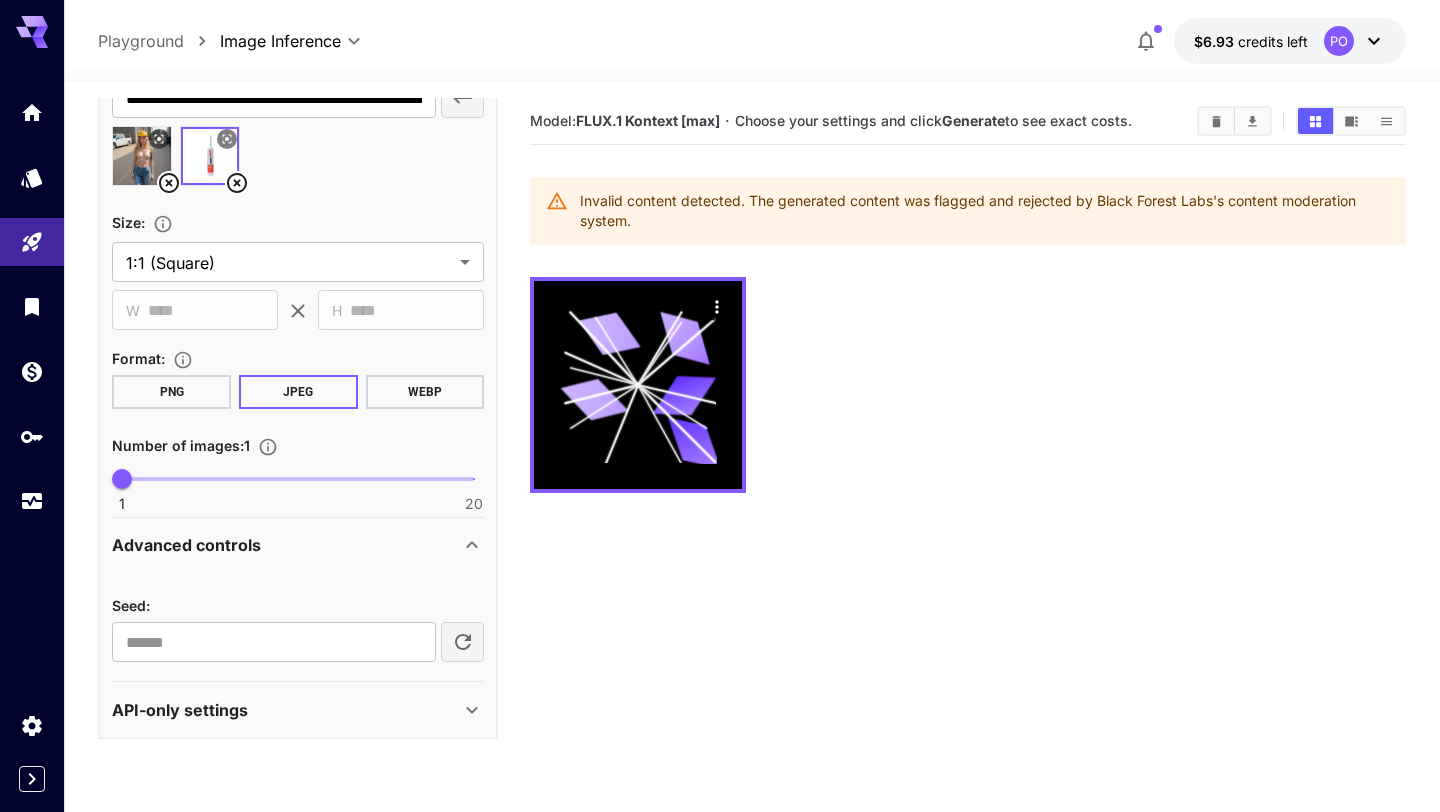 click on "API-only settings" at bounding box center [286, 710] 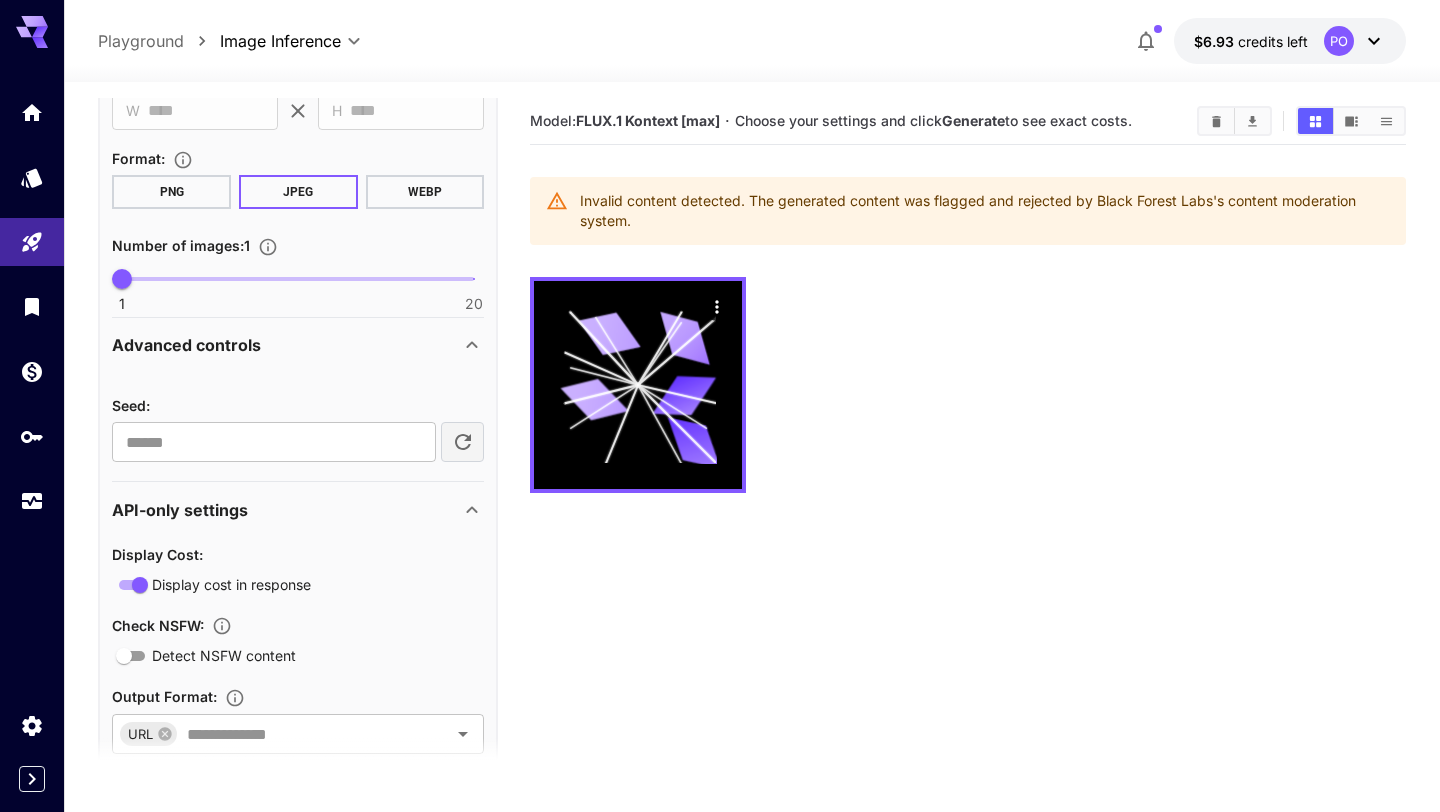 scroll, scrollTop: 869, scrollLeft: 0, axis: vertical 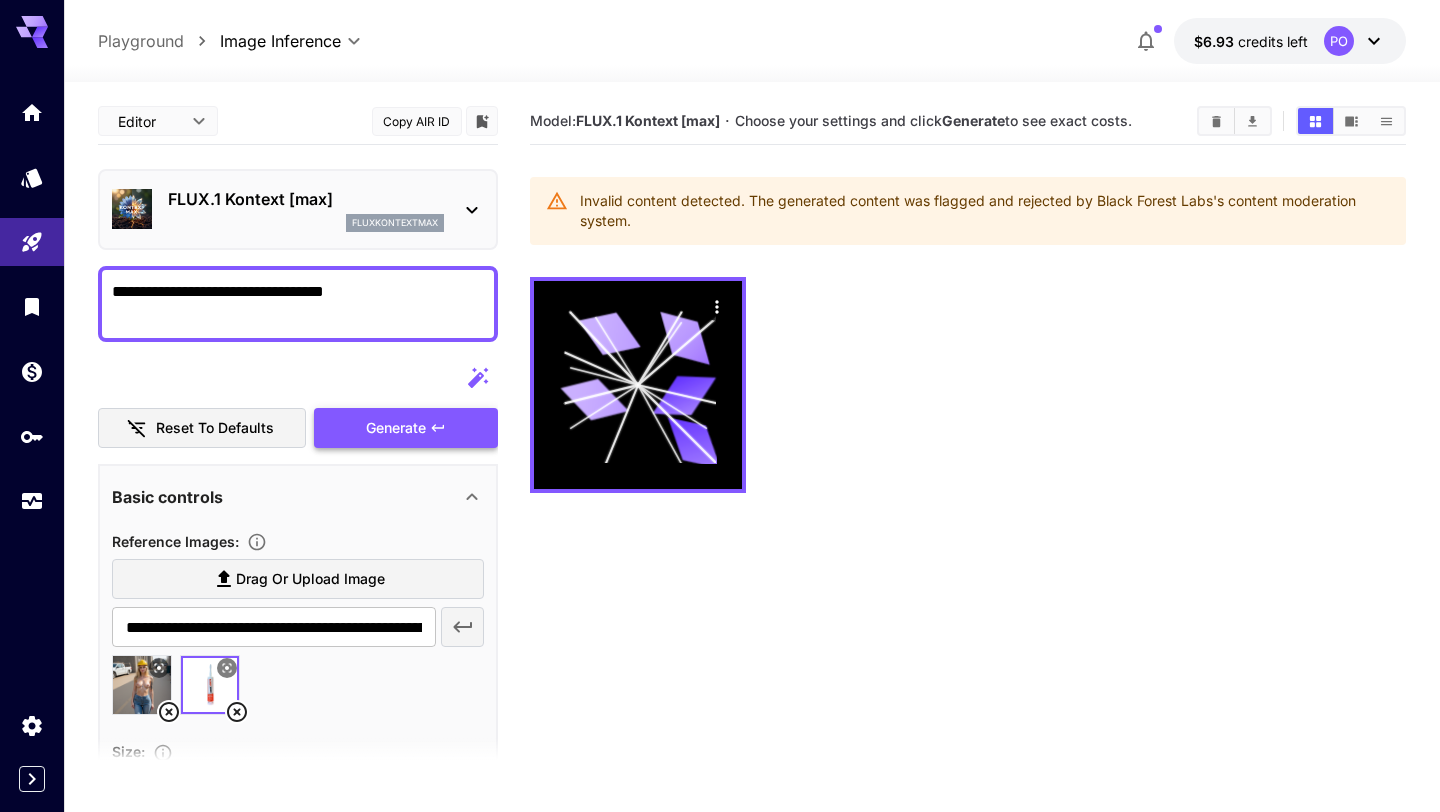 click on "Generate" at bounding box center [396, 428] 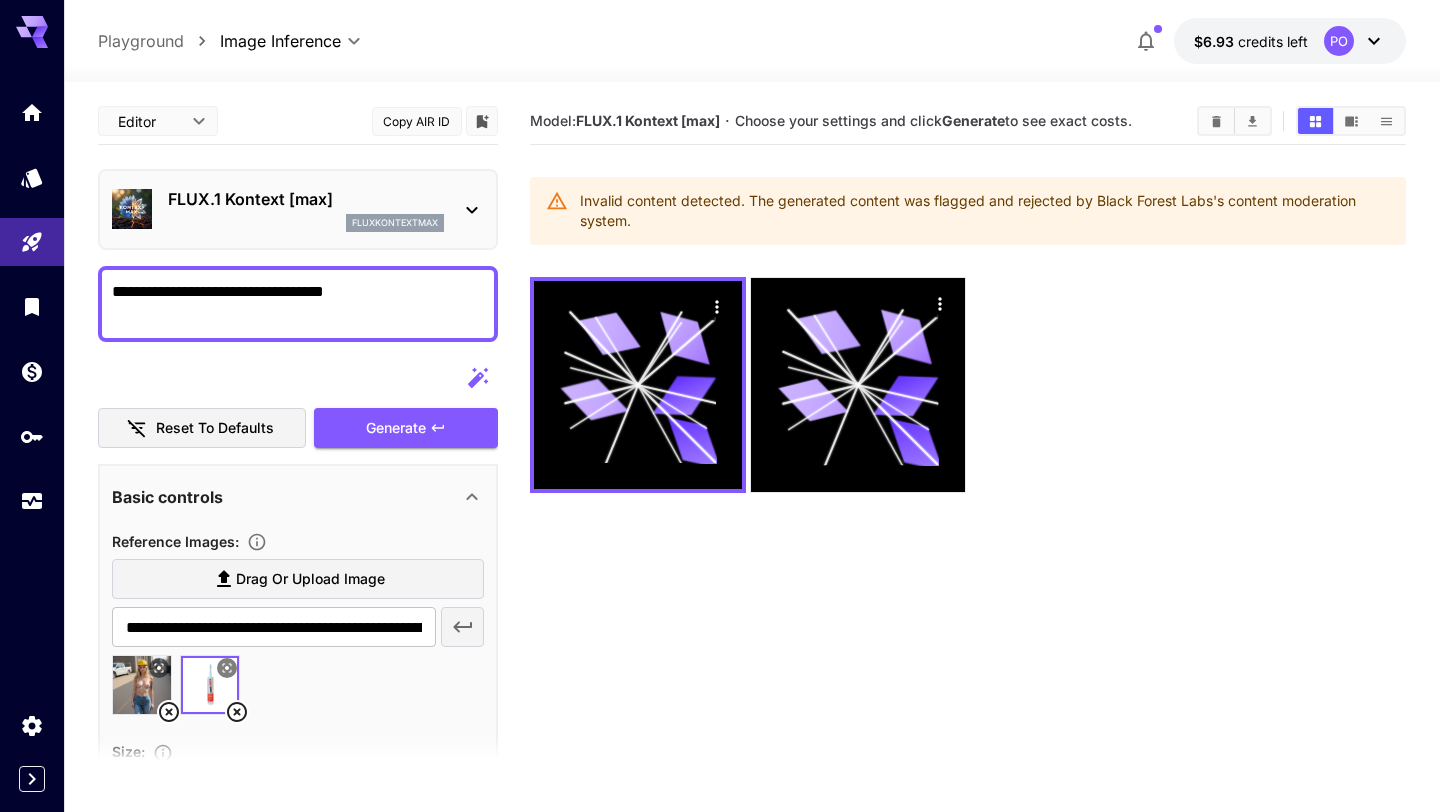 click 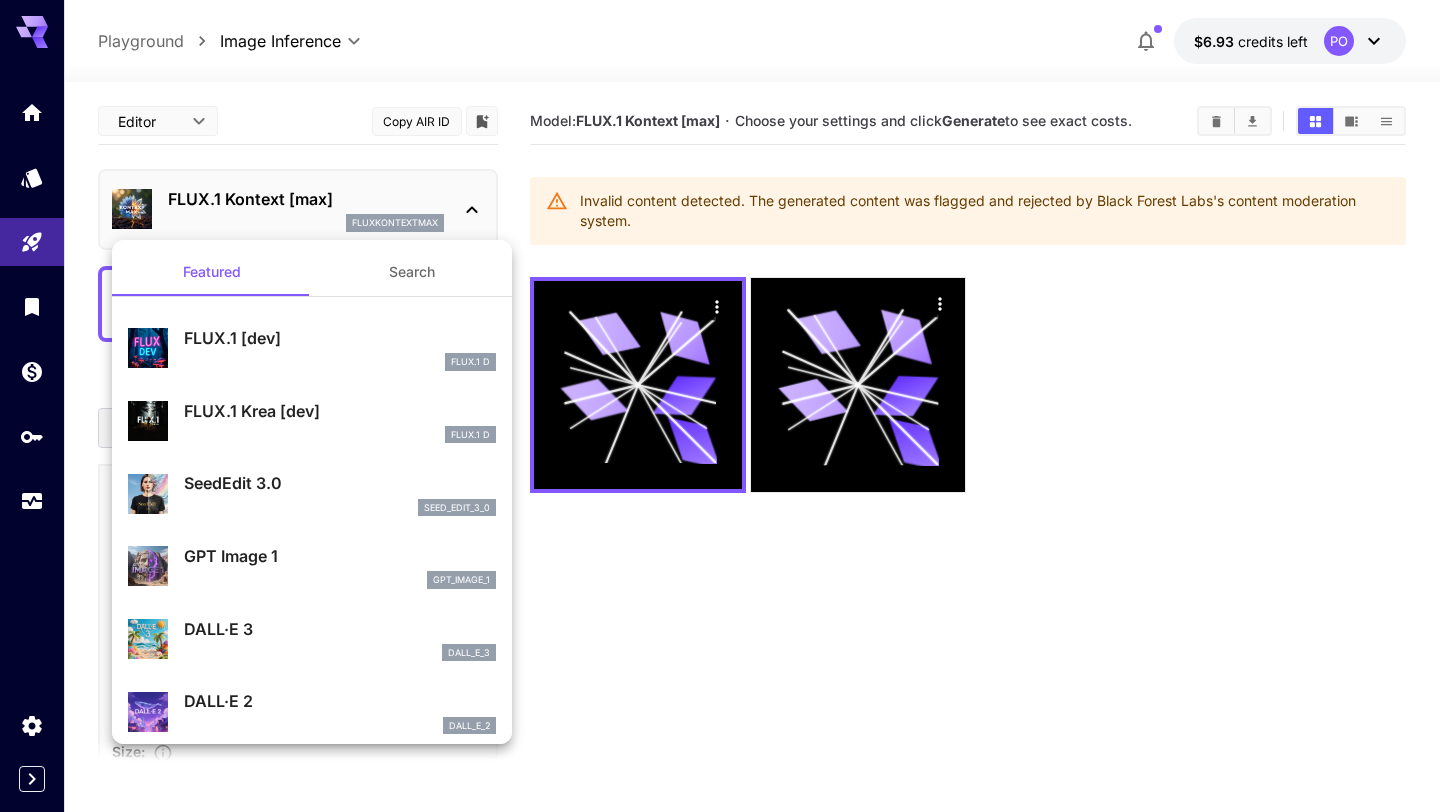 click at bounding box center [720, 406] 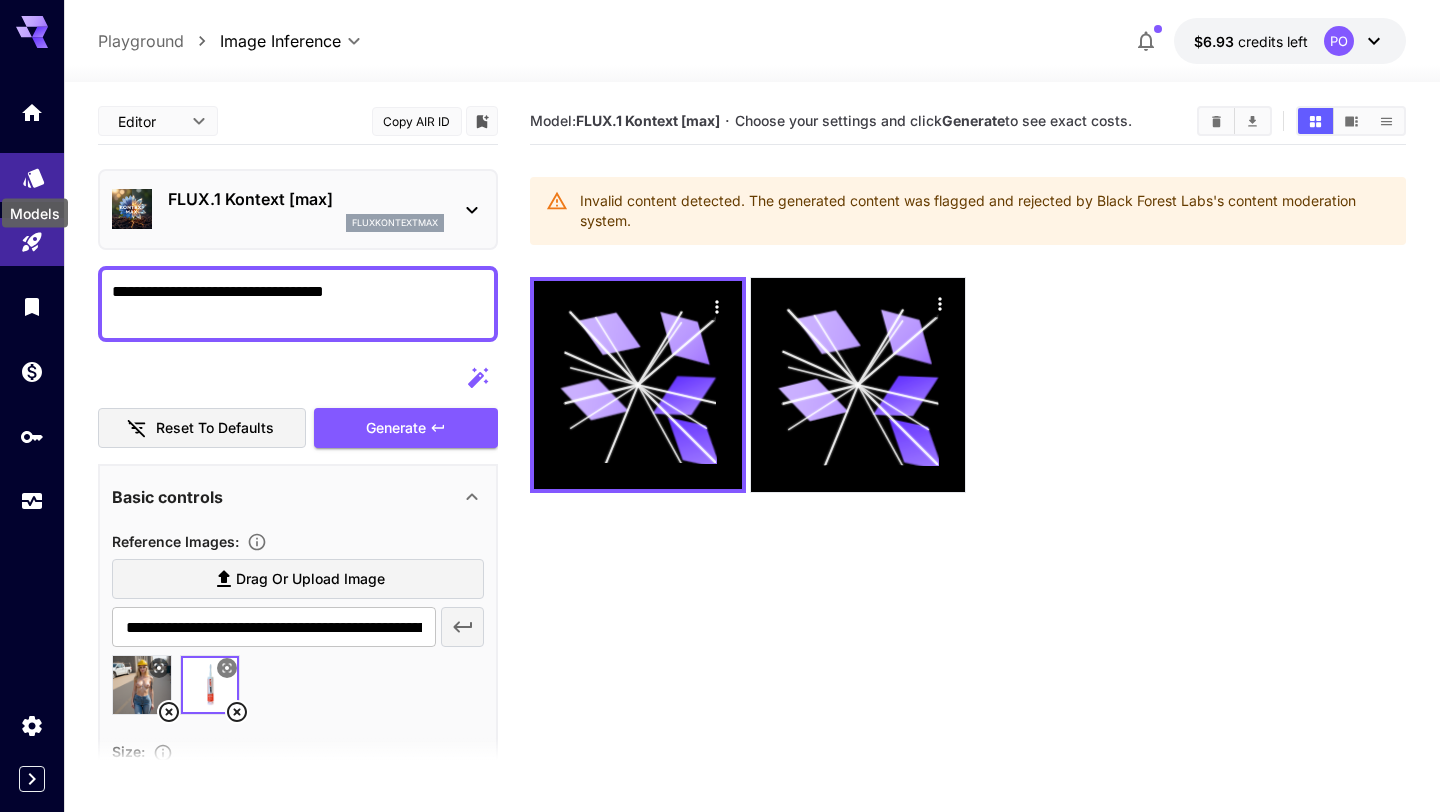 click 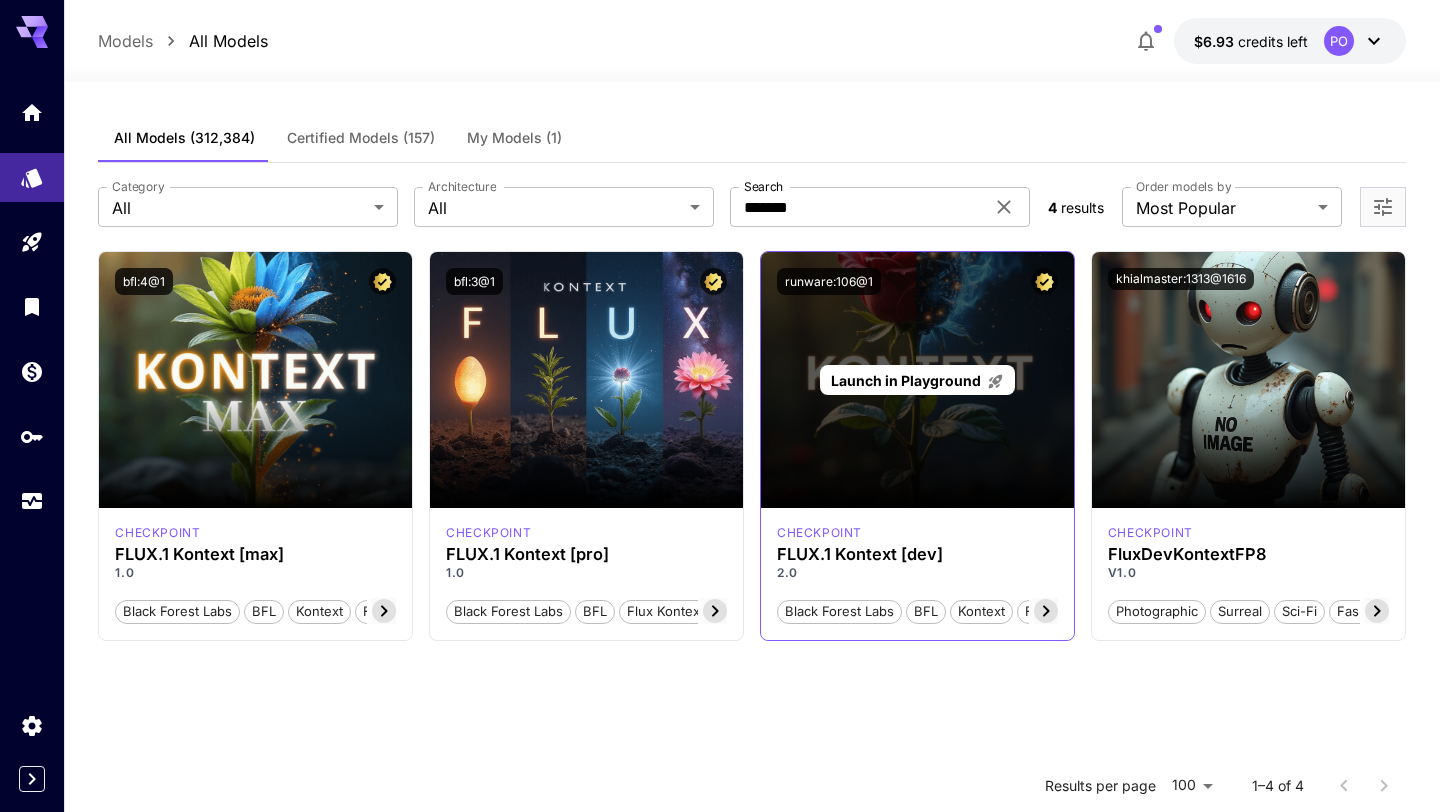 click on "Launch in Playground" at bounding box center (906, 380) 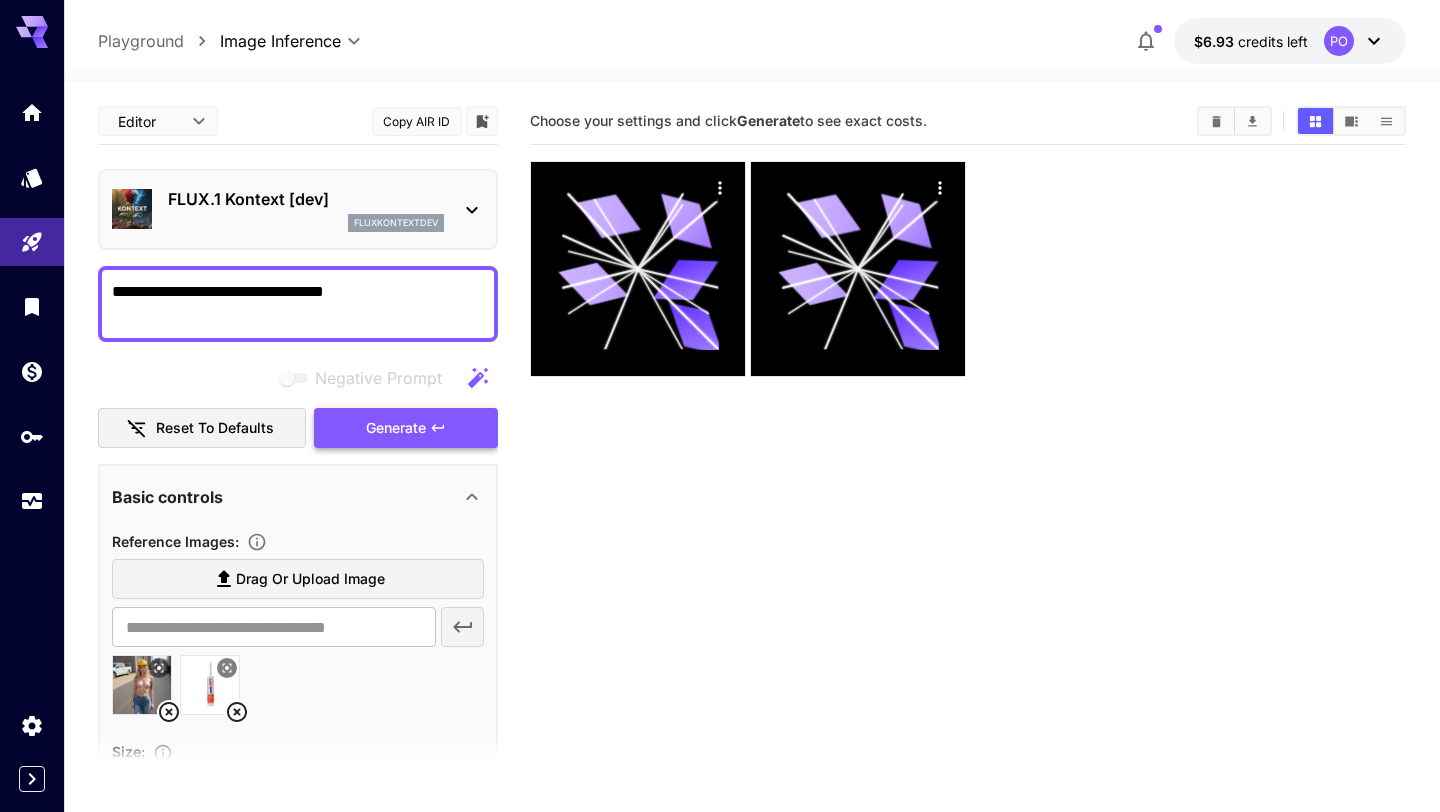click on "Generate" at bounding box center [396, 428] 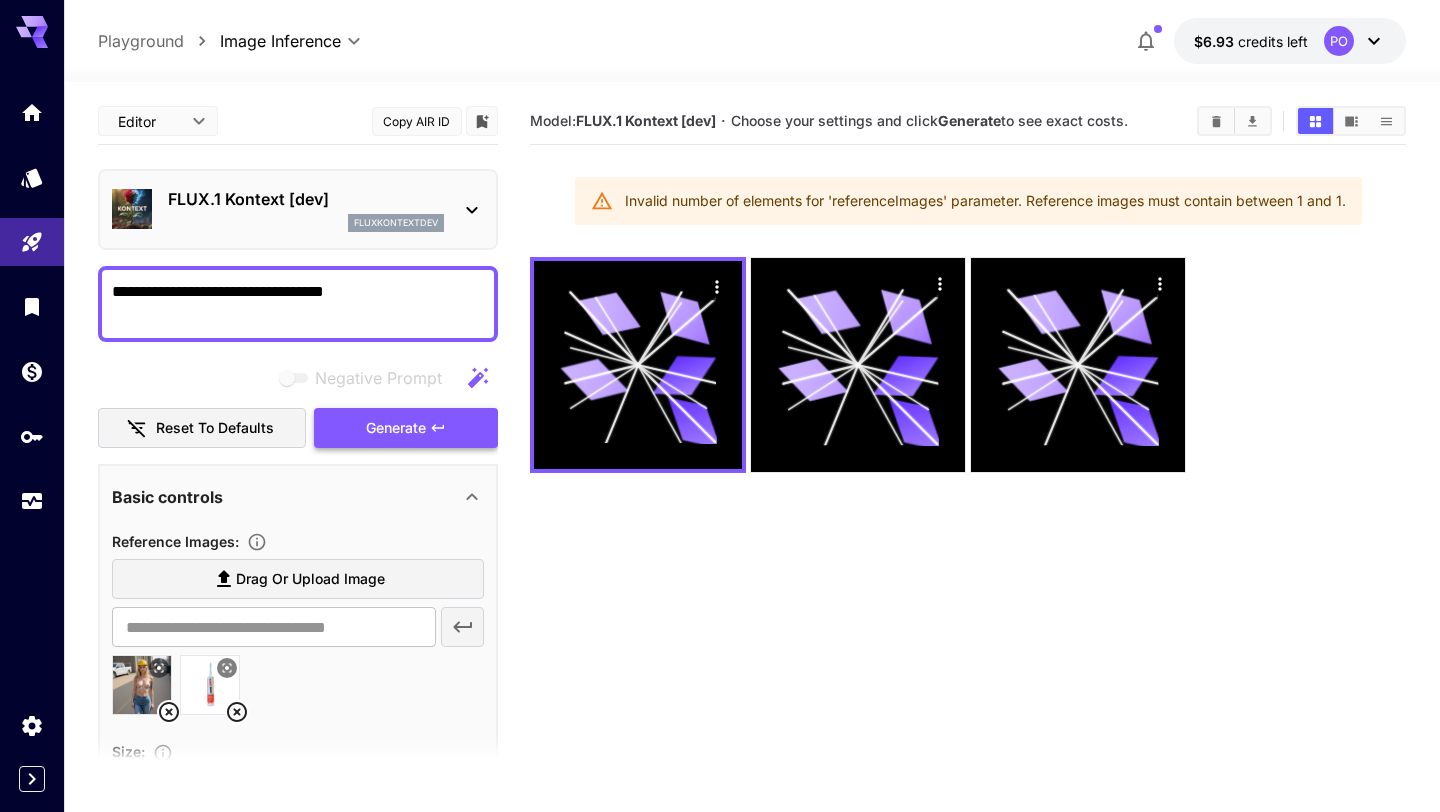 click on "Generate" at bounding box center [396, 428] 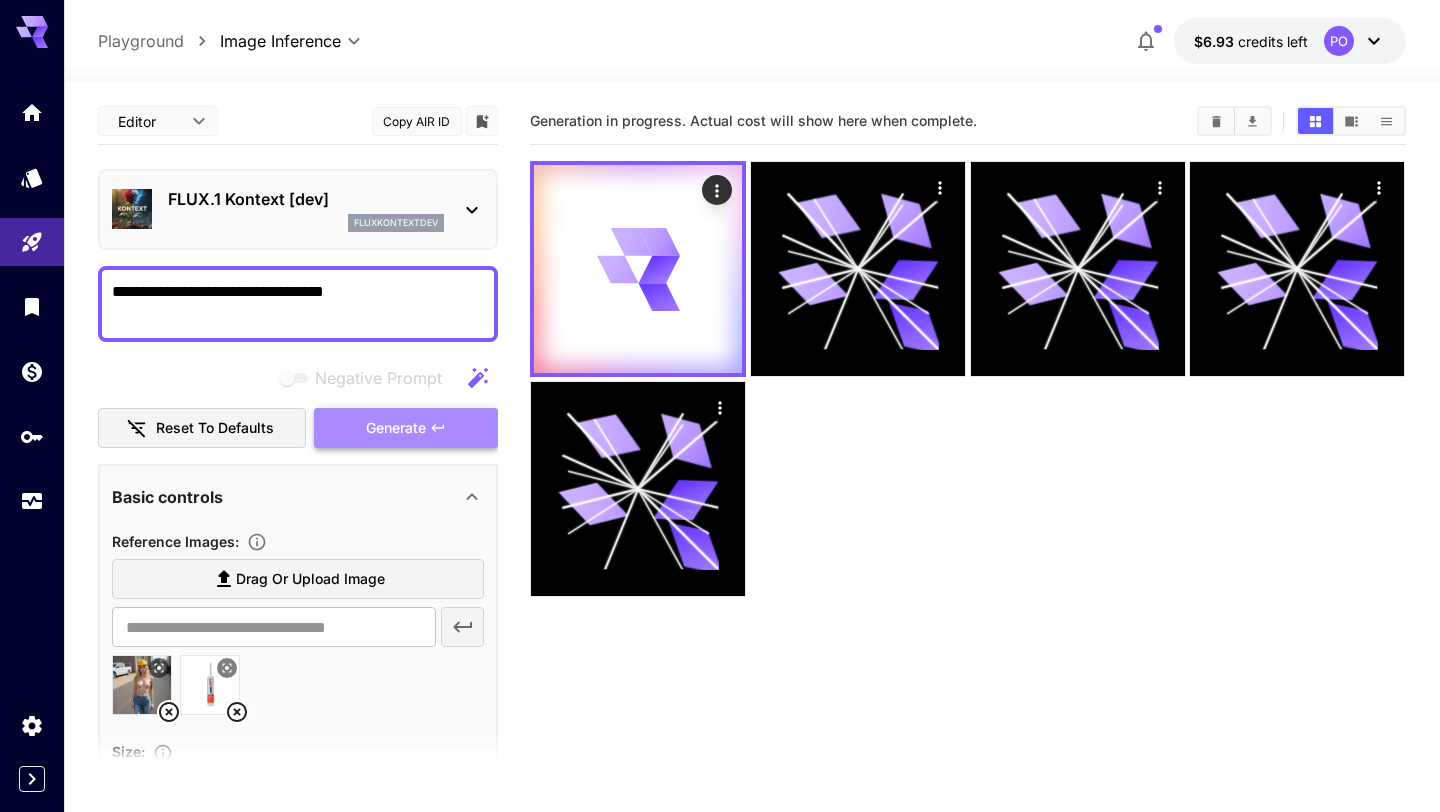 click on "Generate" at bounding box center (396, 428) 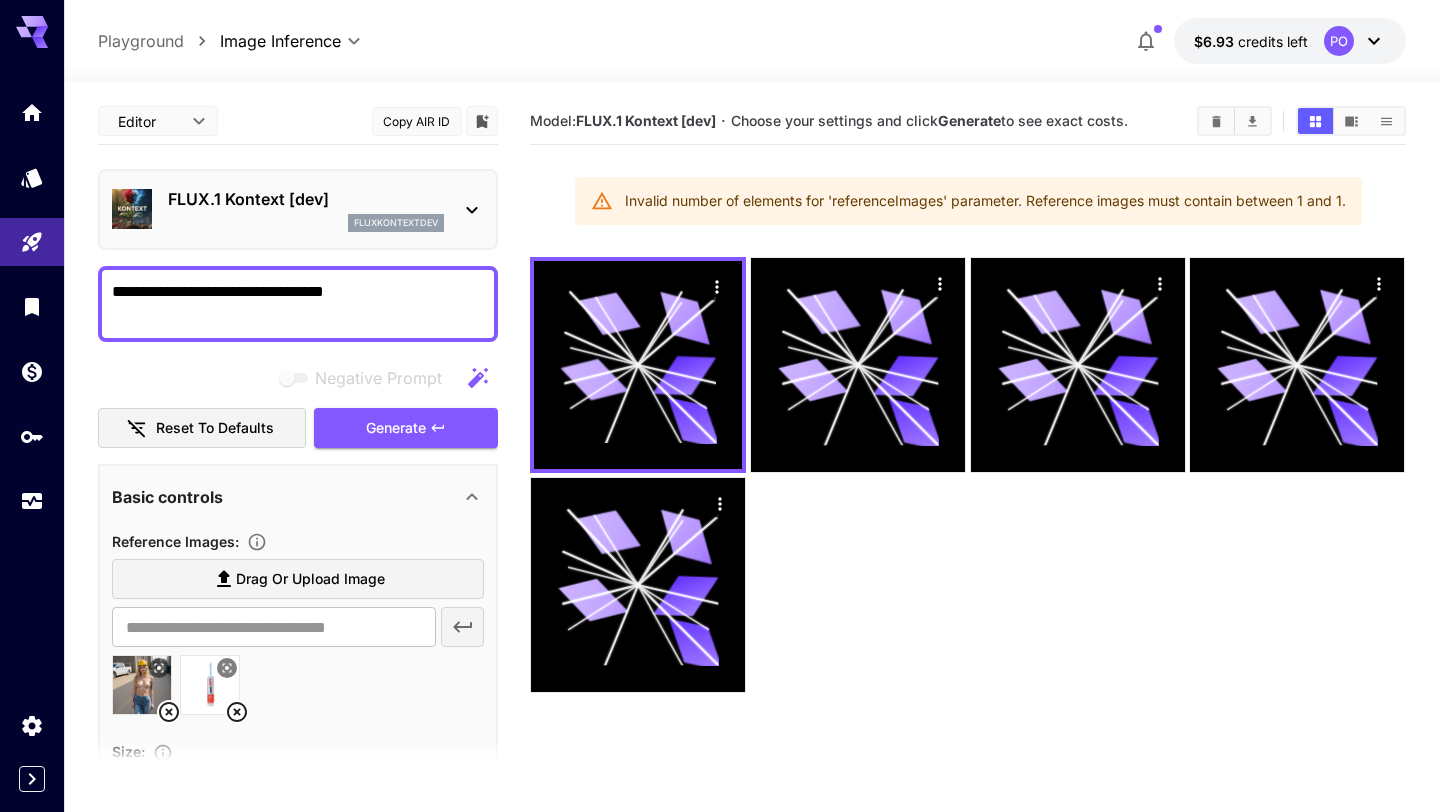 click 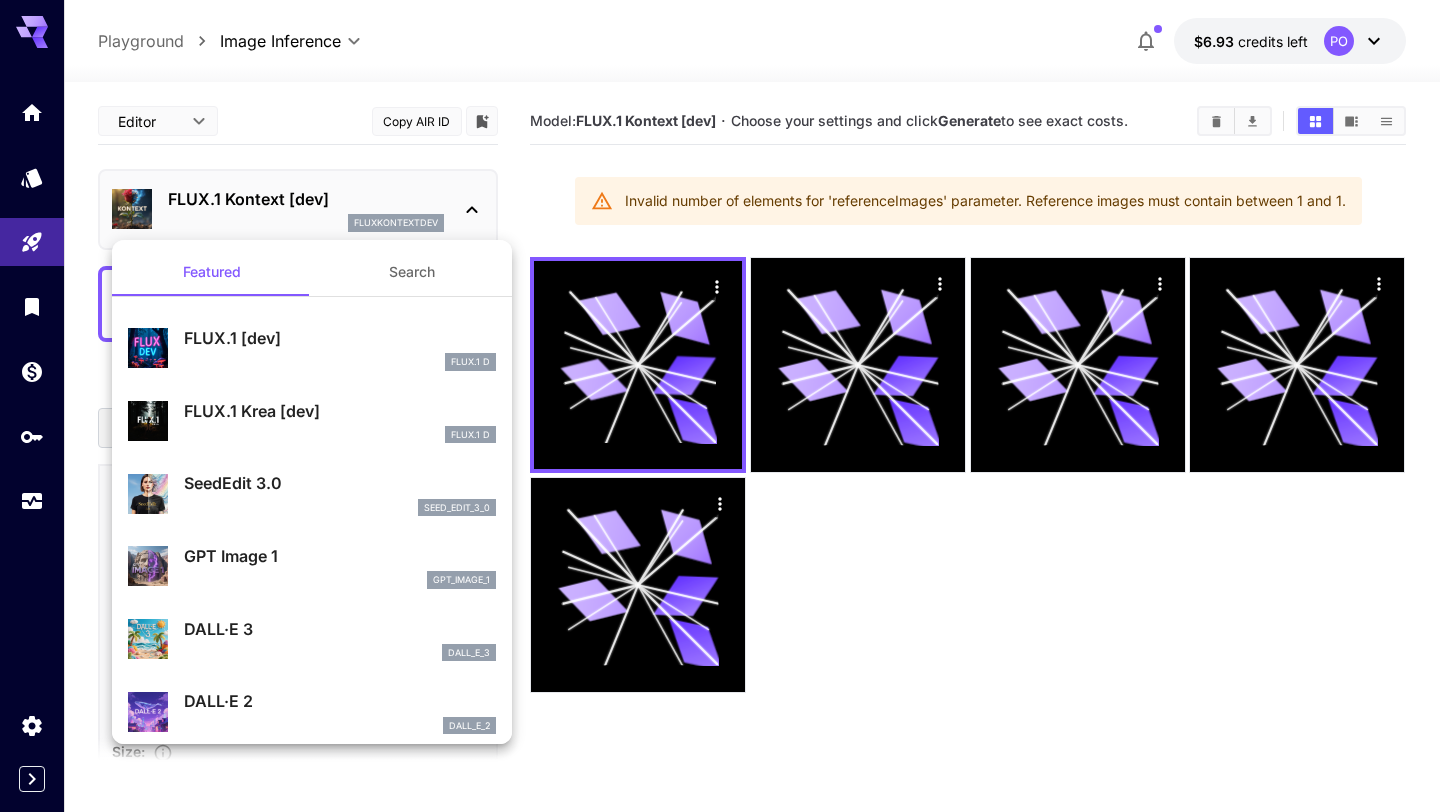 click at bounding box center (720, 406) 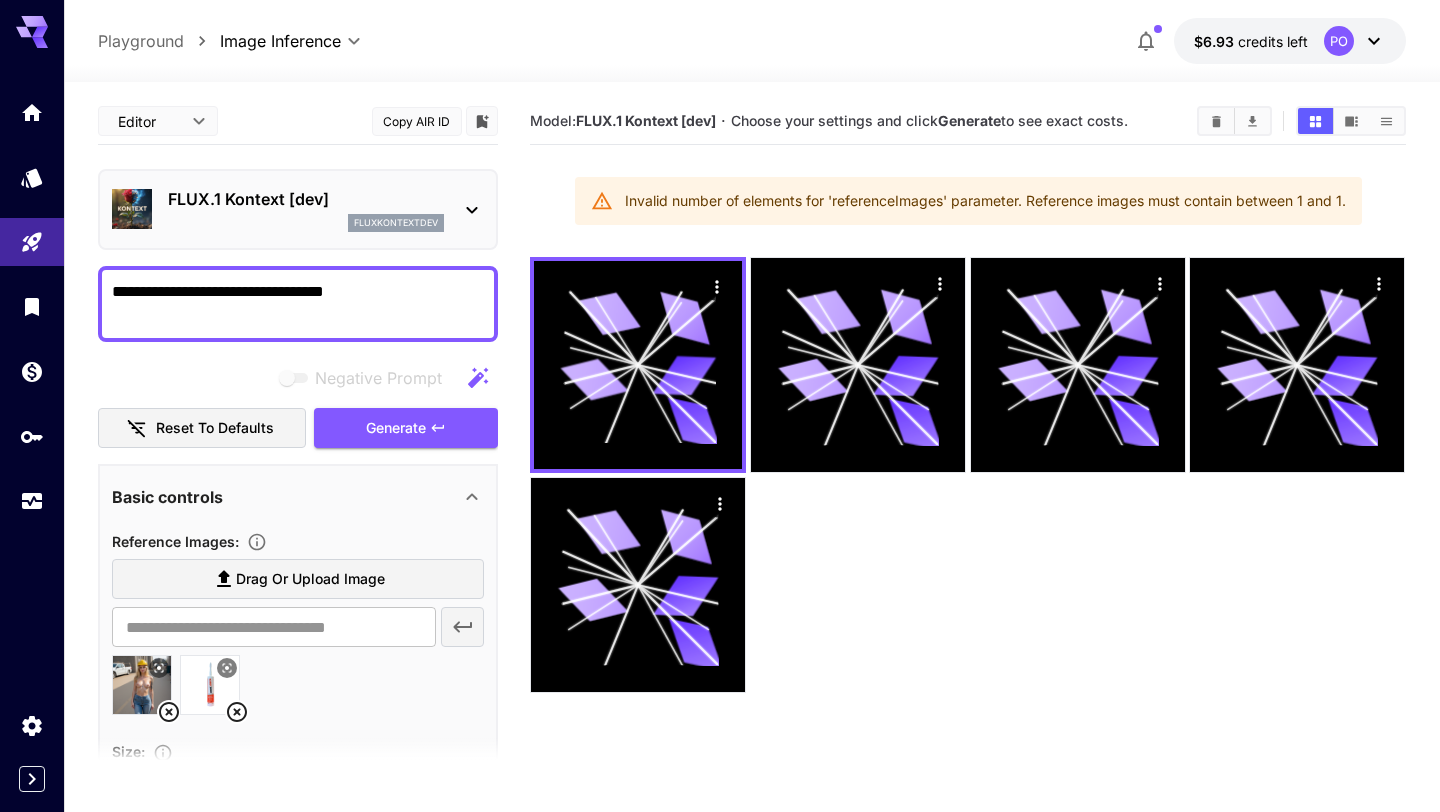 click 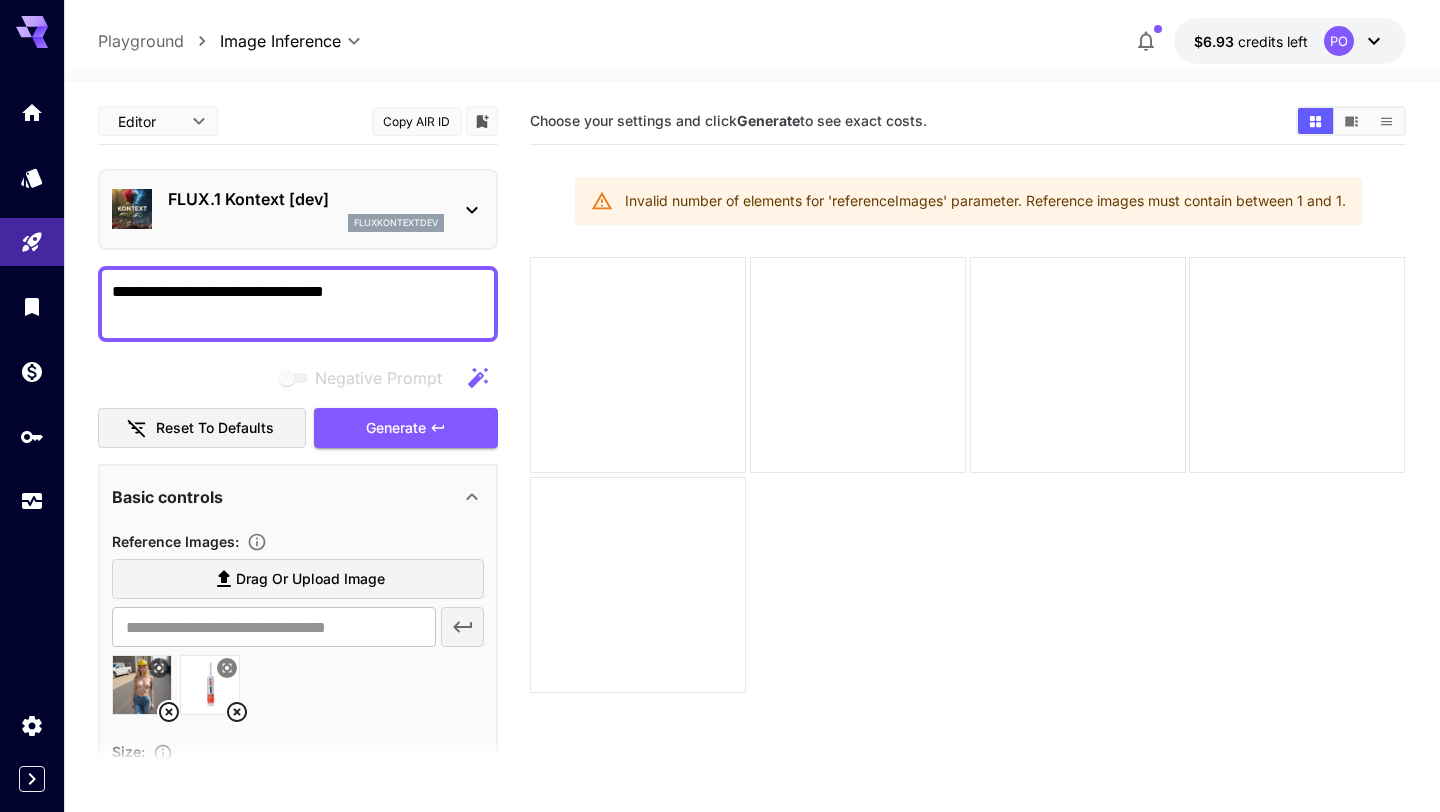 click 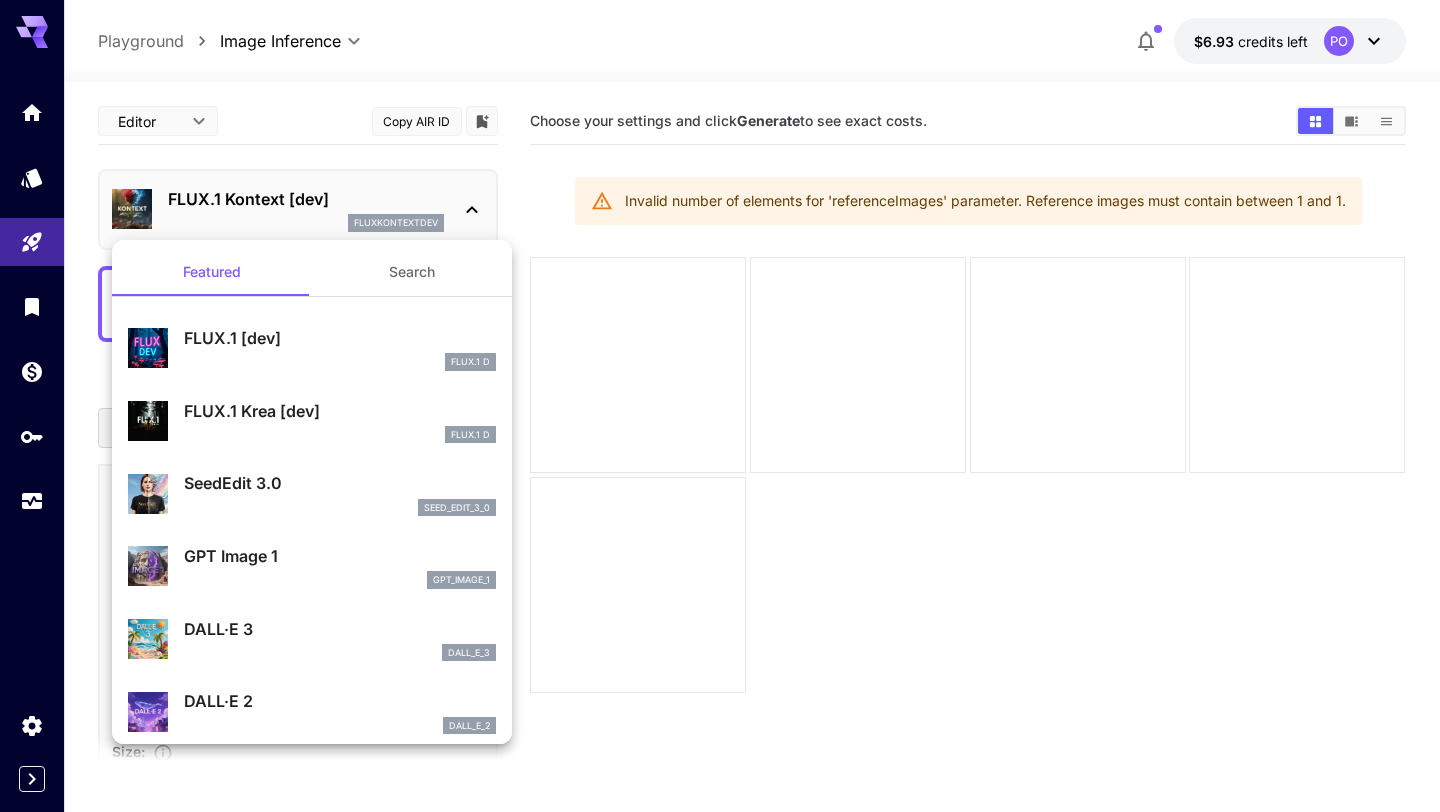 click at bounding box center (720, 406) 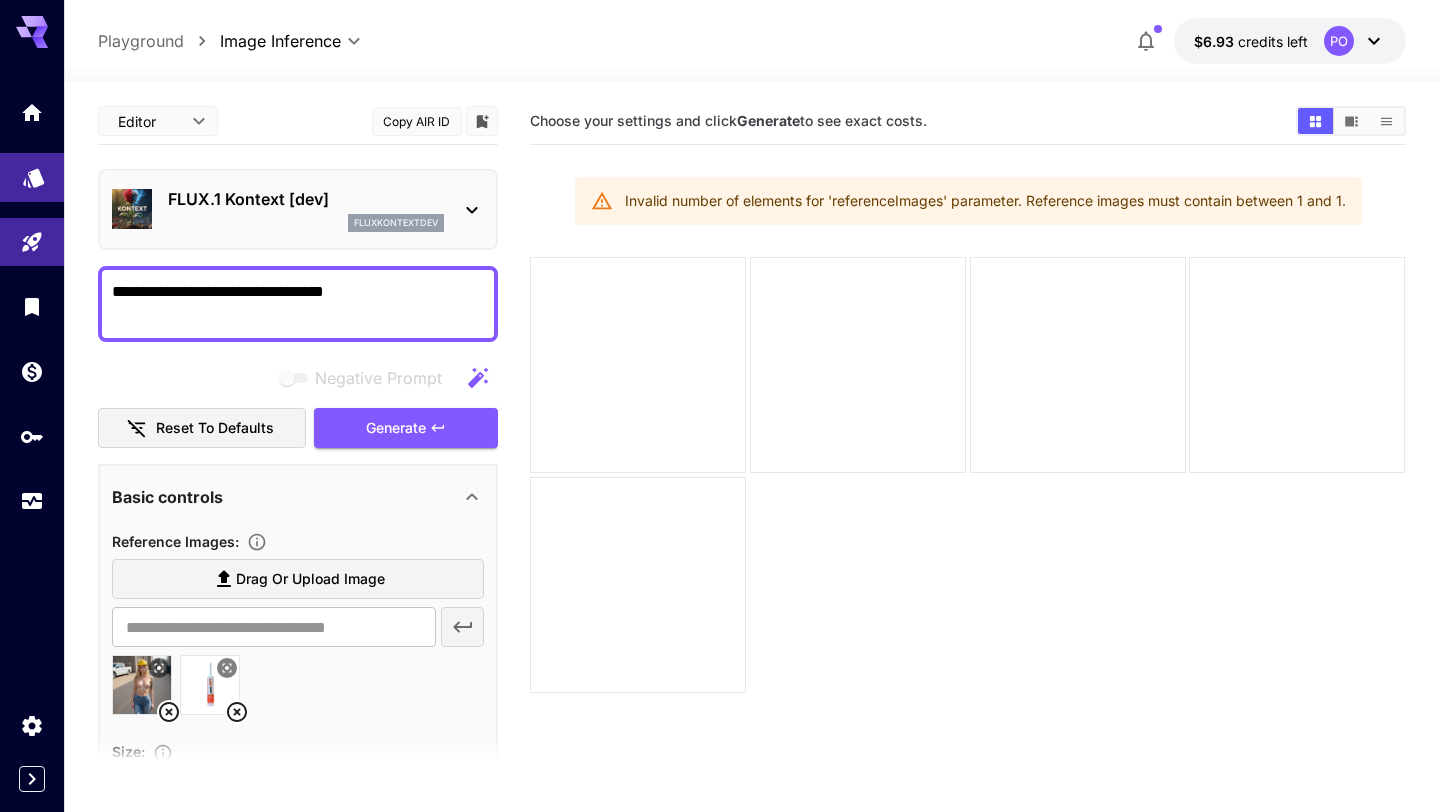 click 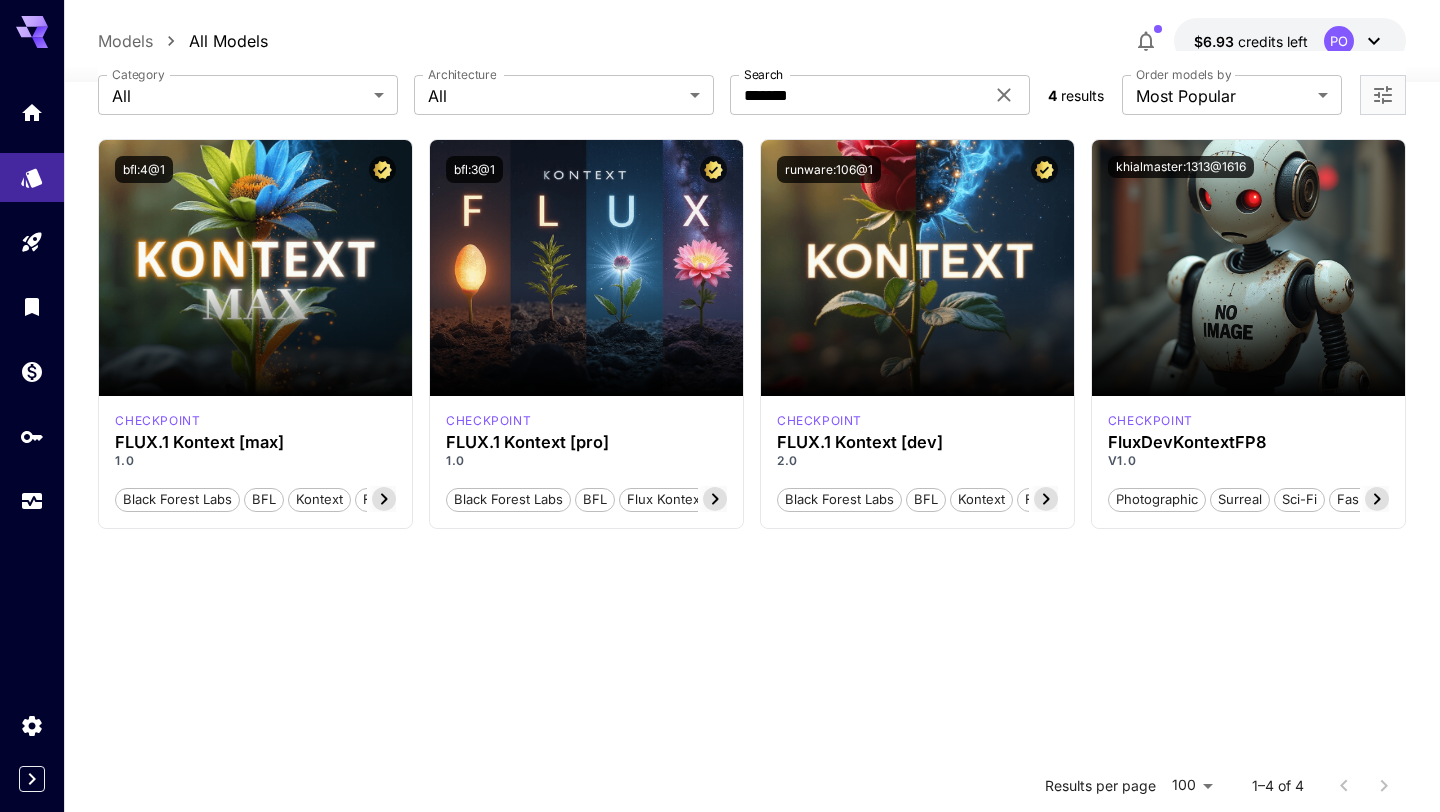scroll, scrollTop: 0, scrollLeft: 0, axis: both 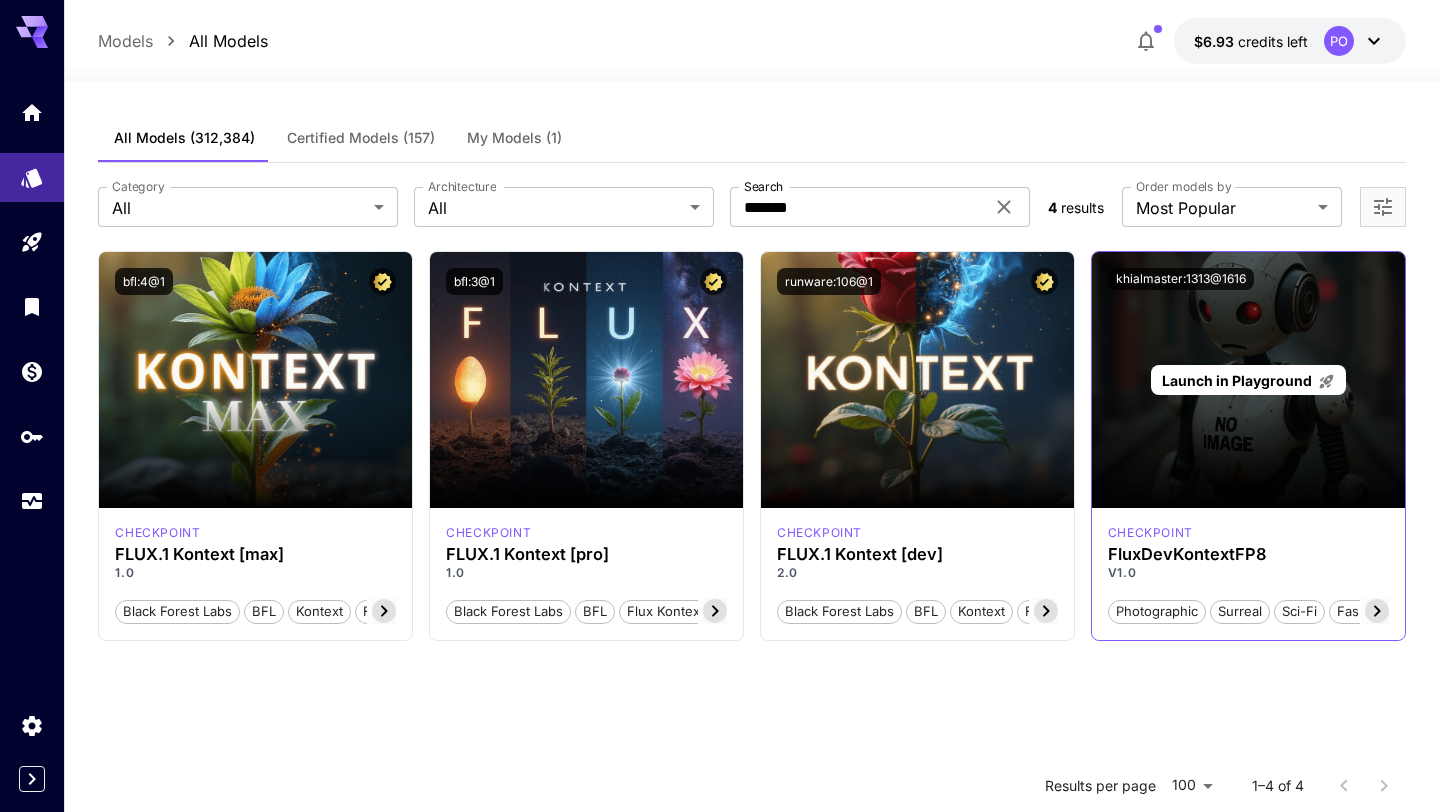 click on "Launch in Playground" at bounding box center [1237, 380] 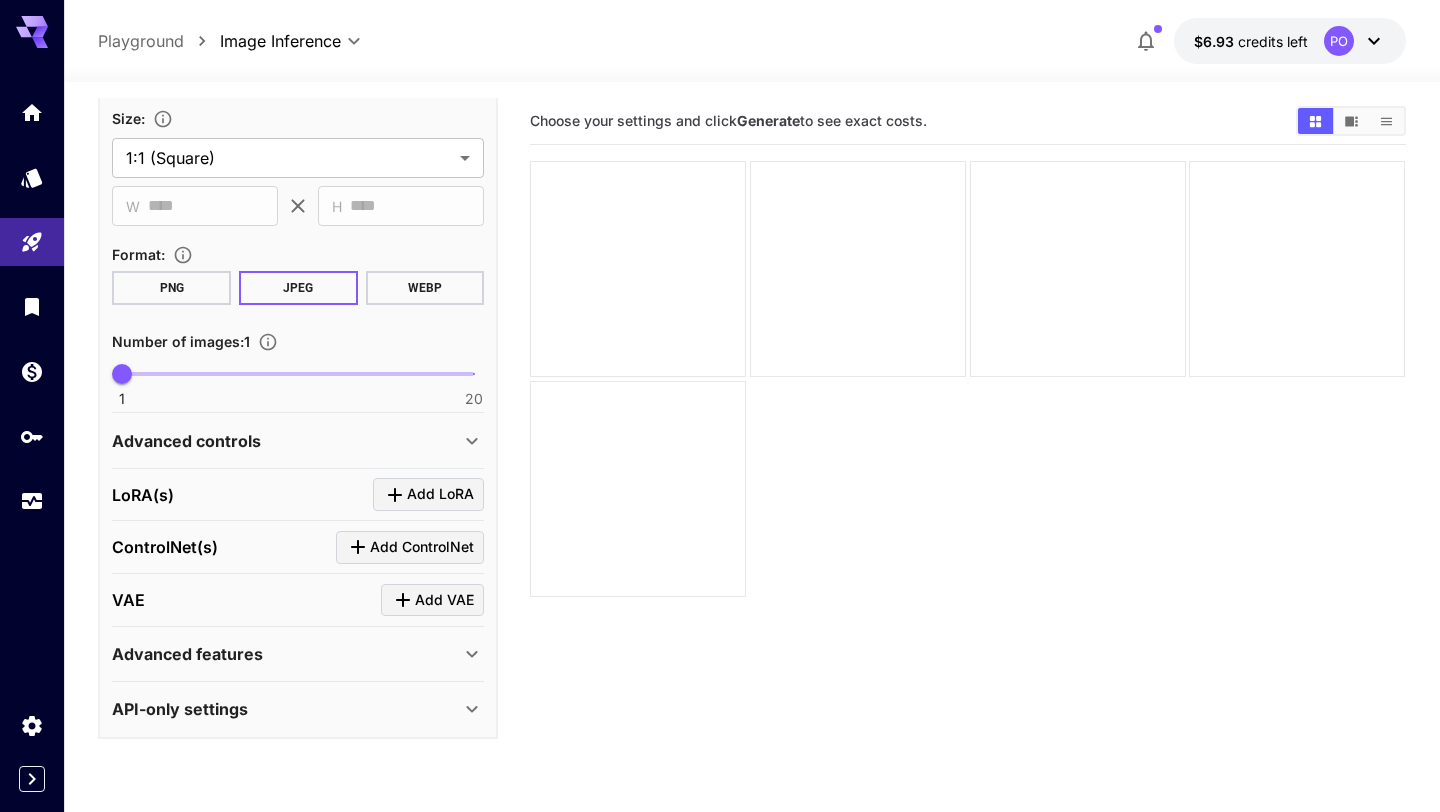 scroll, scrollTop: 0, scrollLeft: 0, axis: both 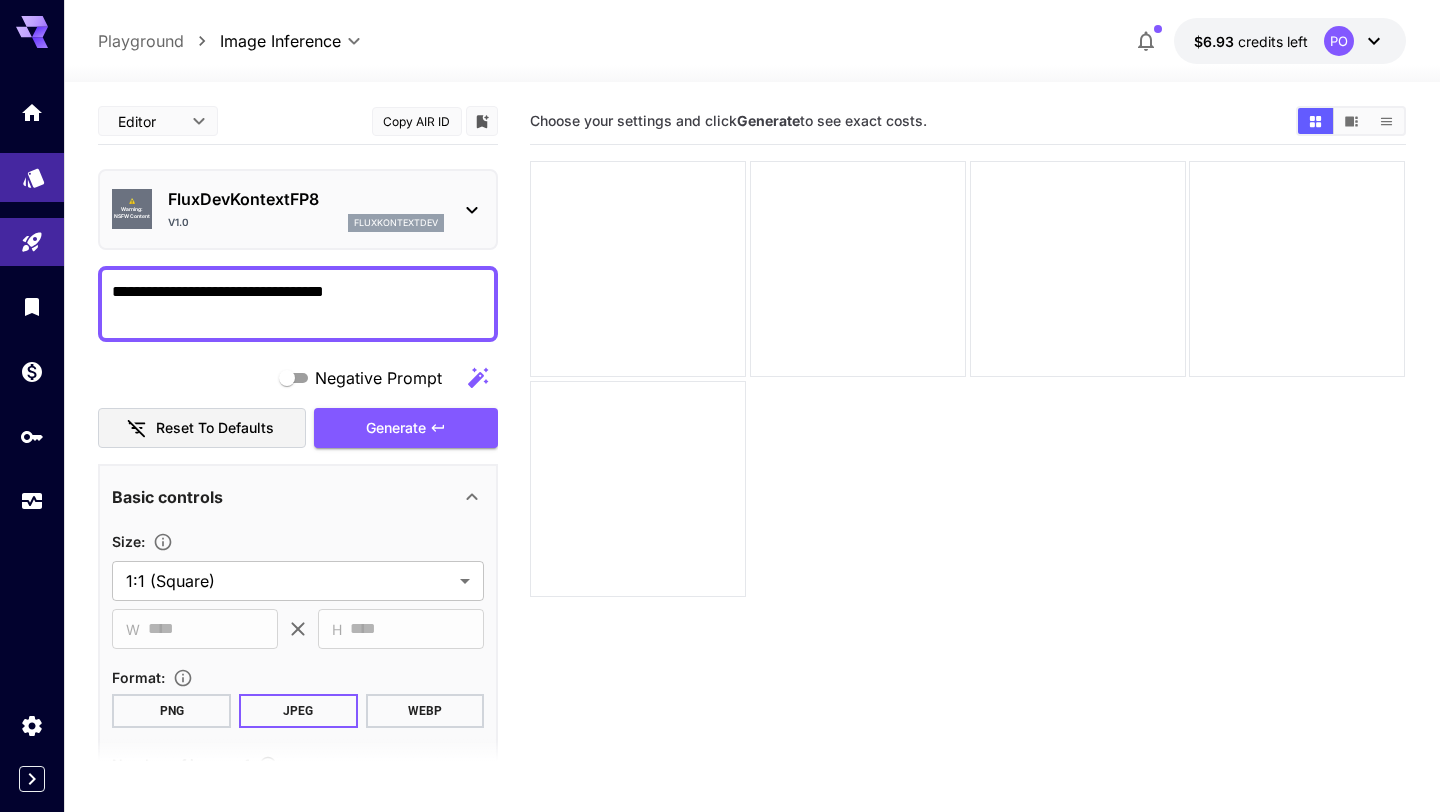 click at bounding box center [32, 177] 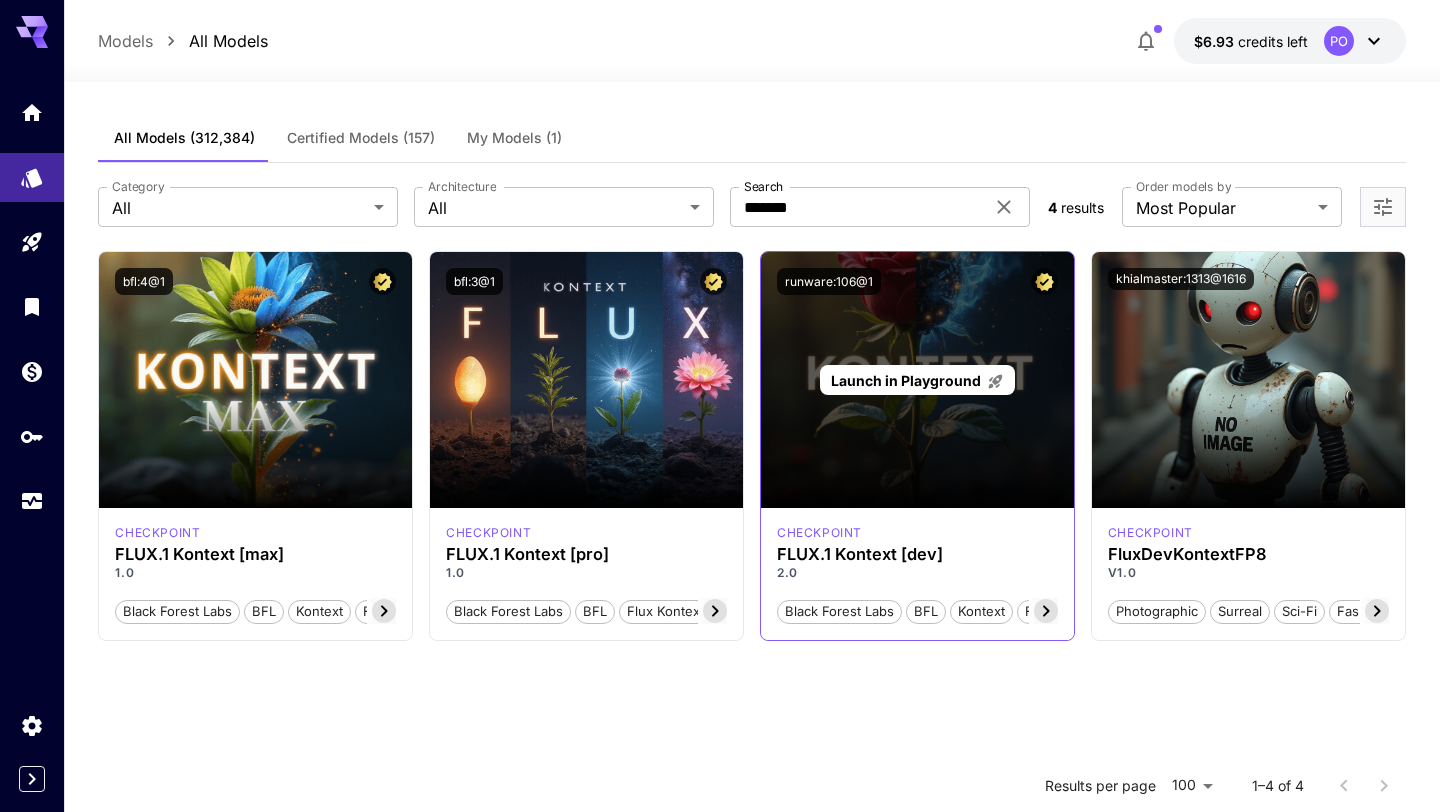 click on "Launch in Playground" at bounding box center (906, 380) 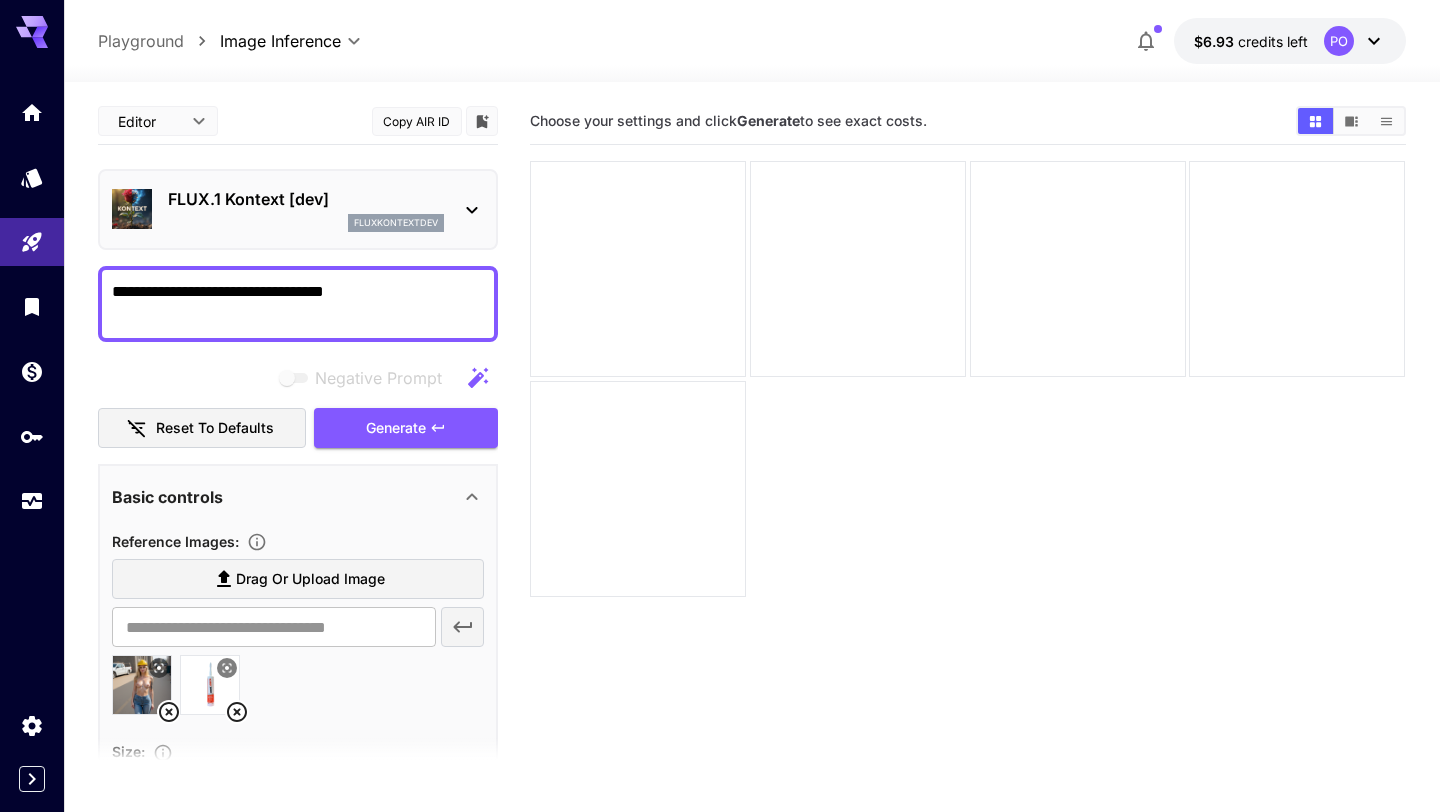 click 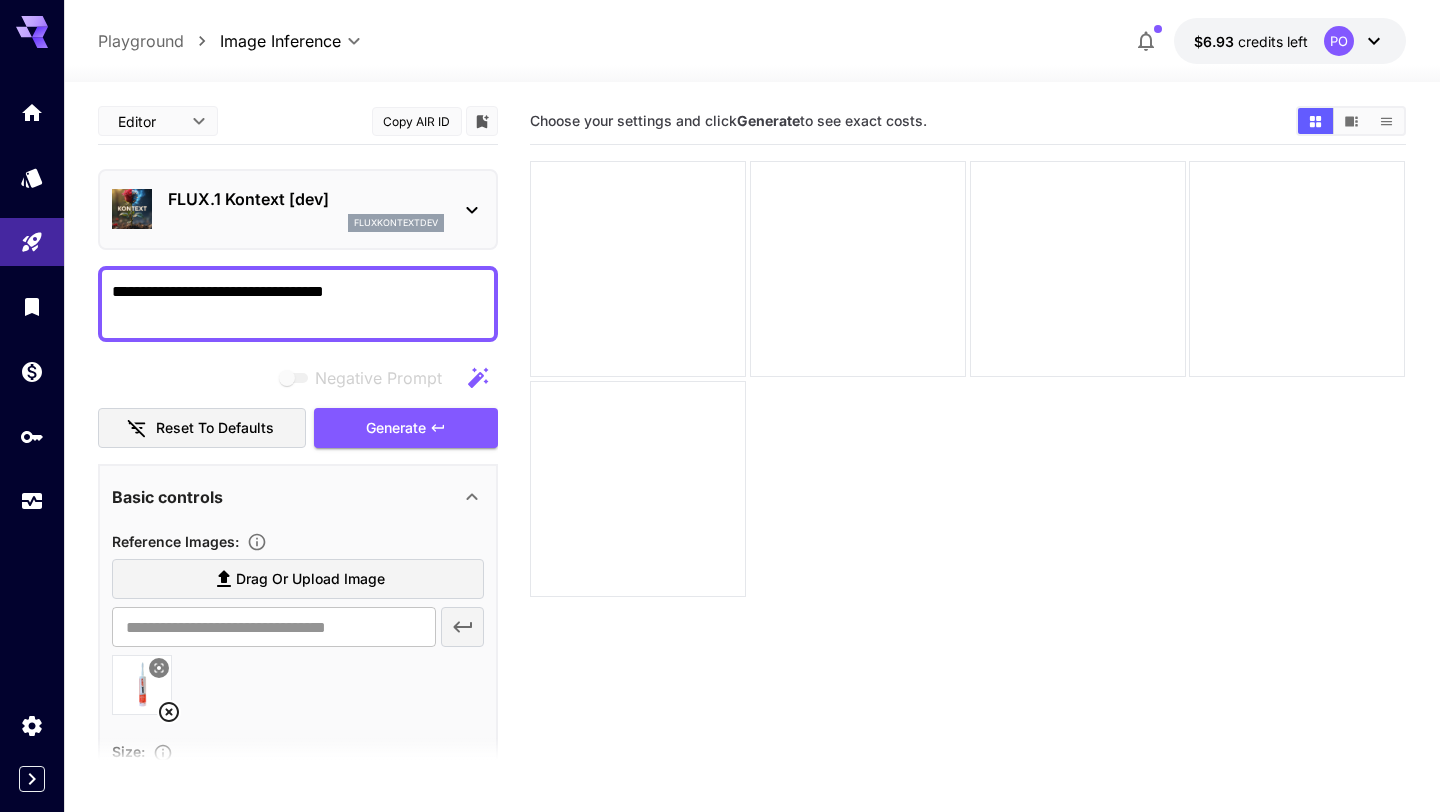 click 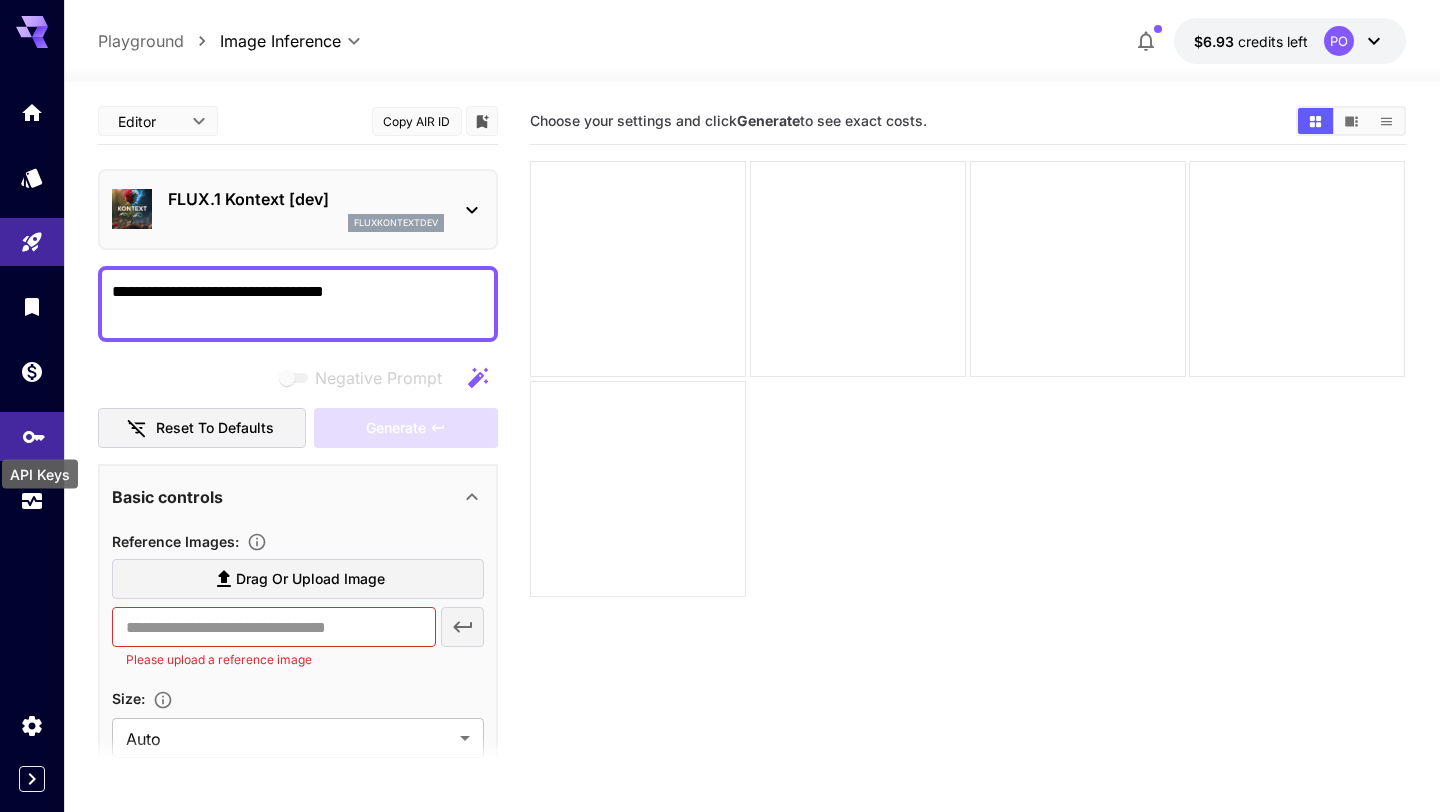 click 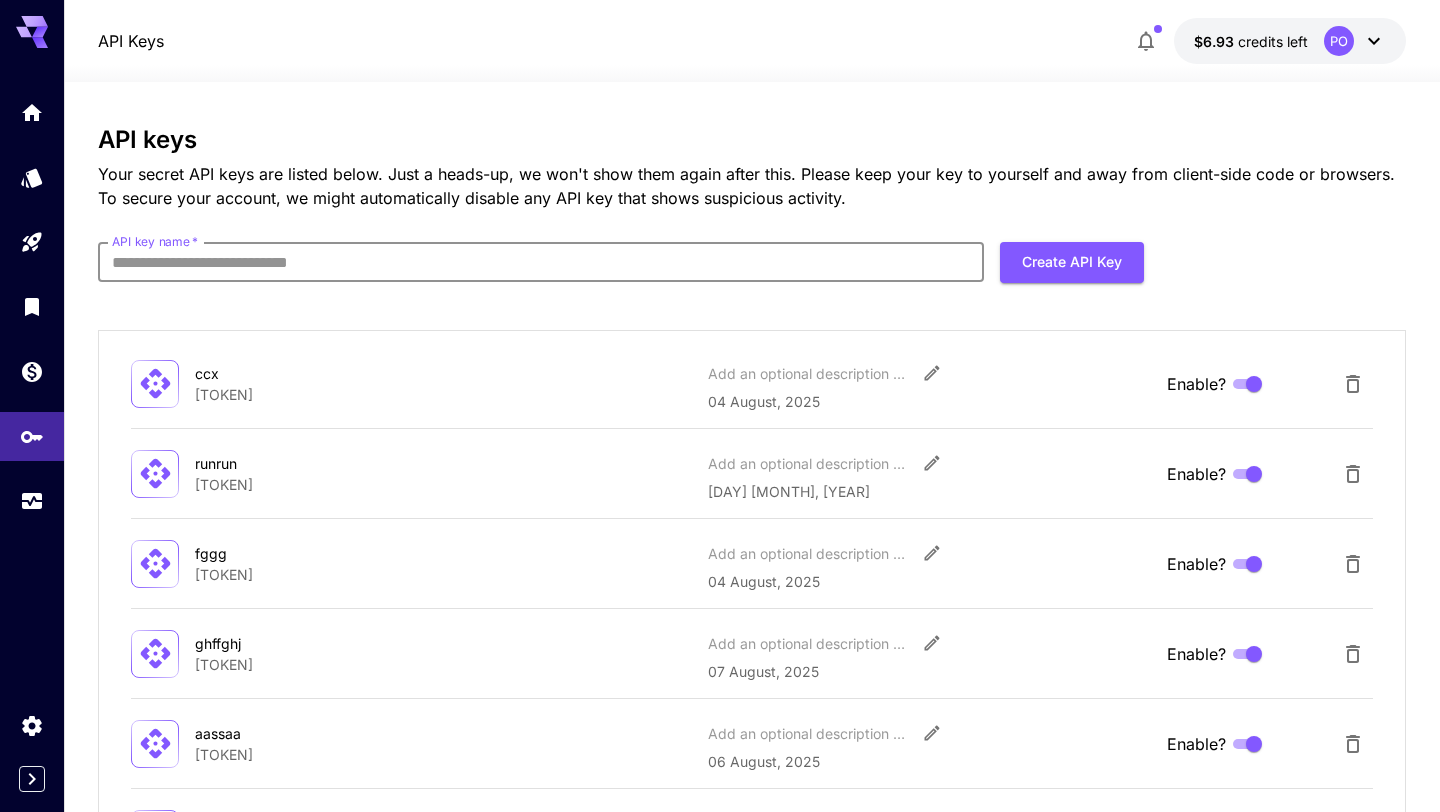 click on "API key name   *" at bounding box center [541, 262] 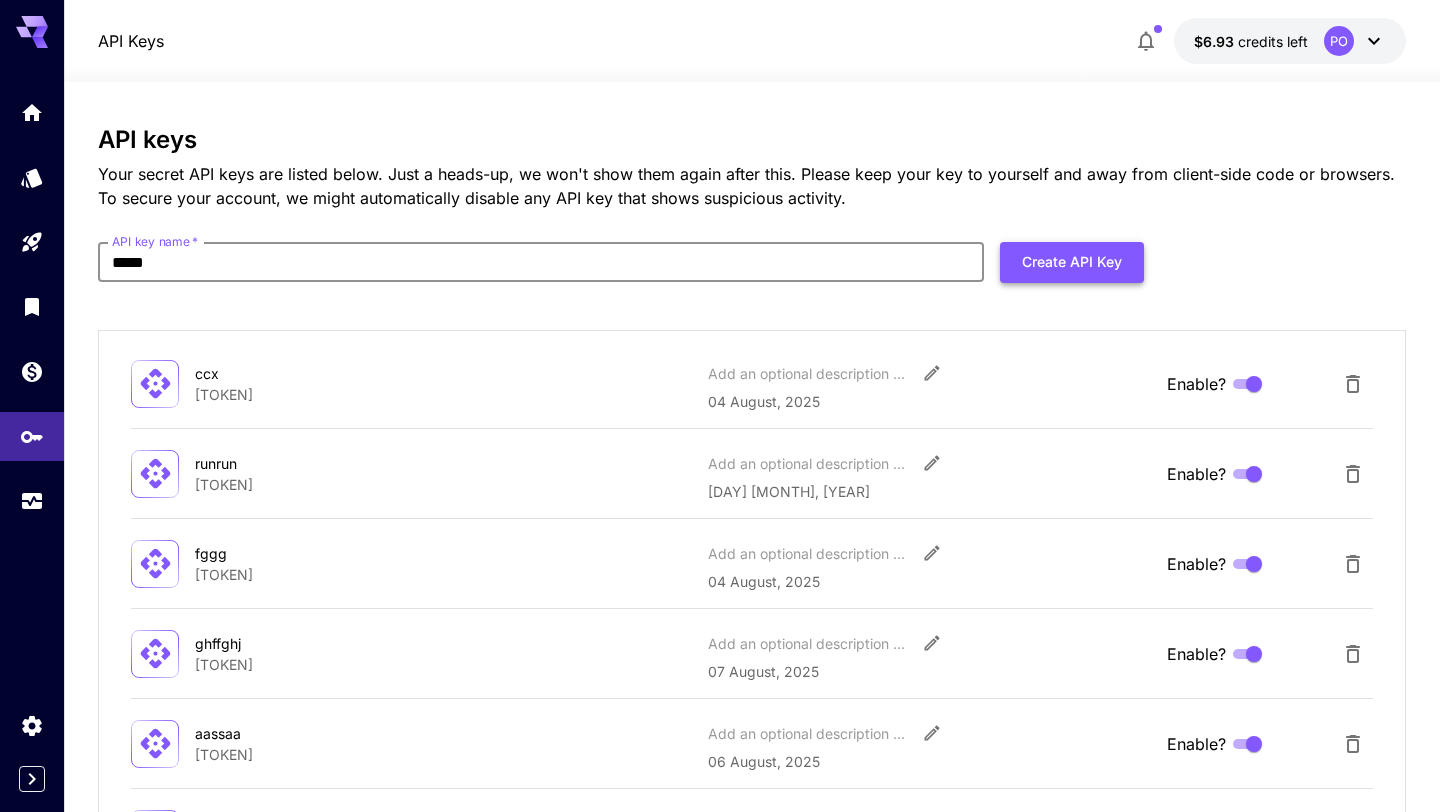 type on "*****" 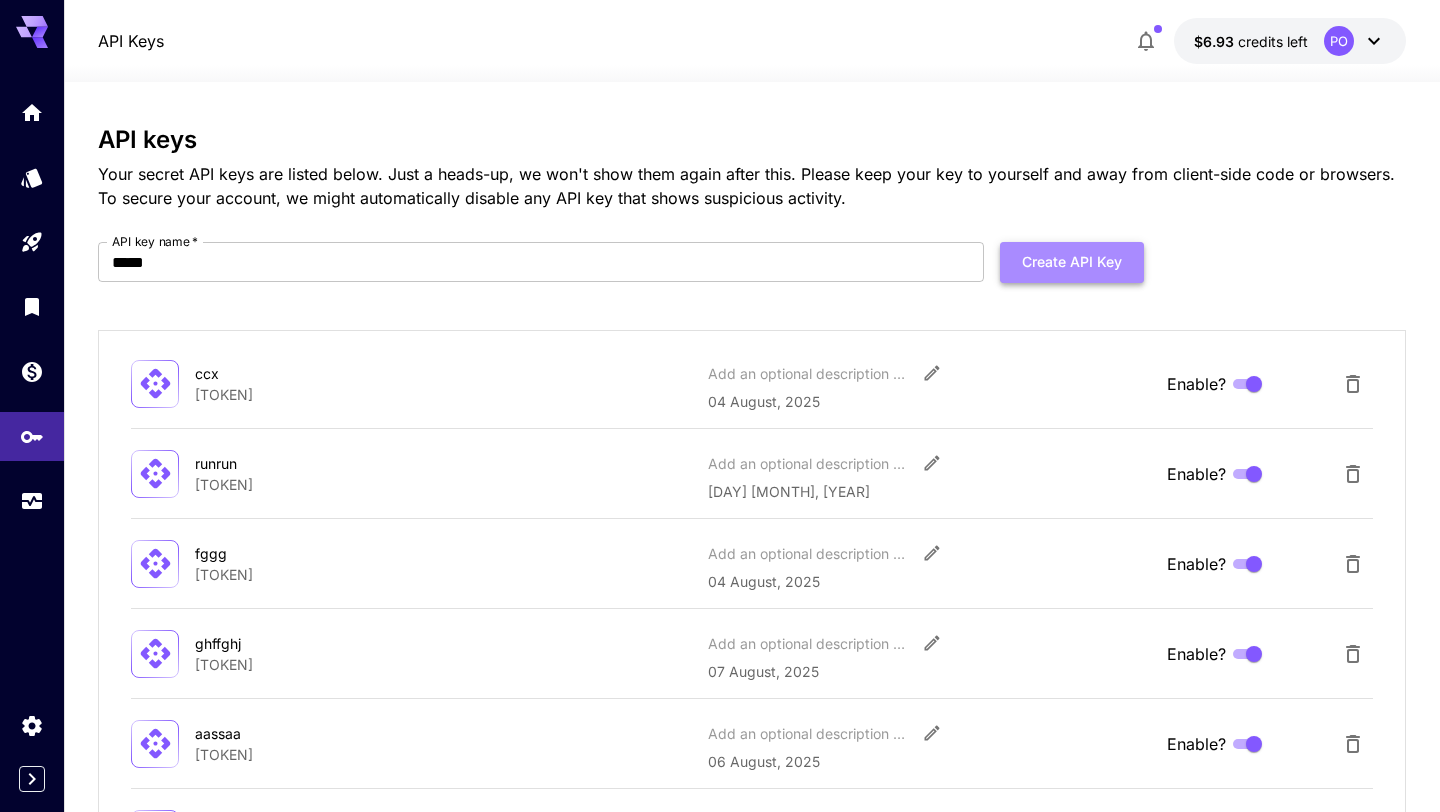 click on "Create API Key" at bounding box center (1072, 262) 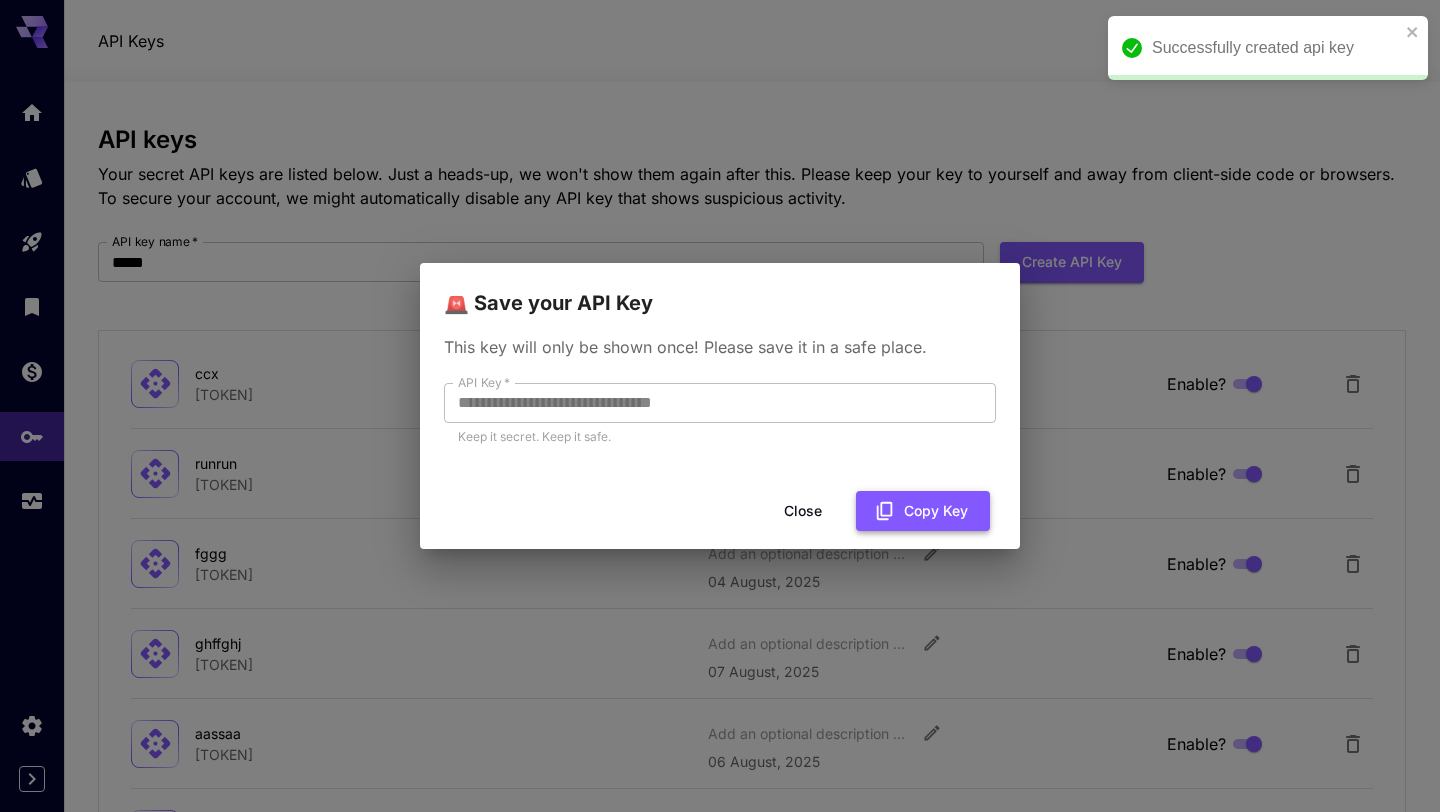 click on "Copy Key" at bounding box center (923, 511) 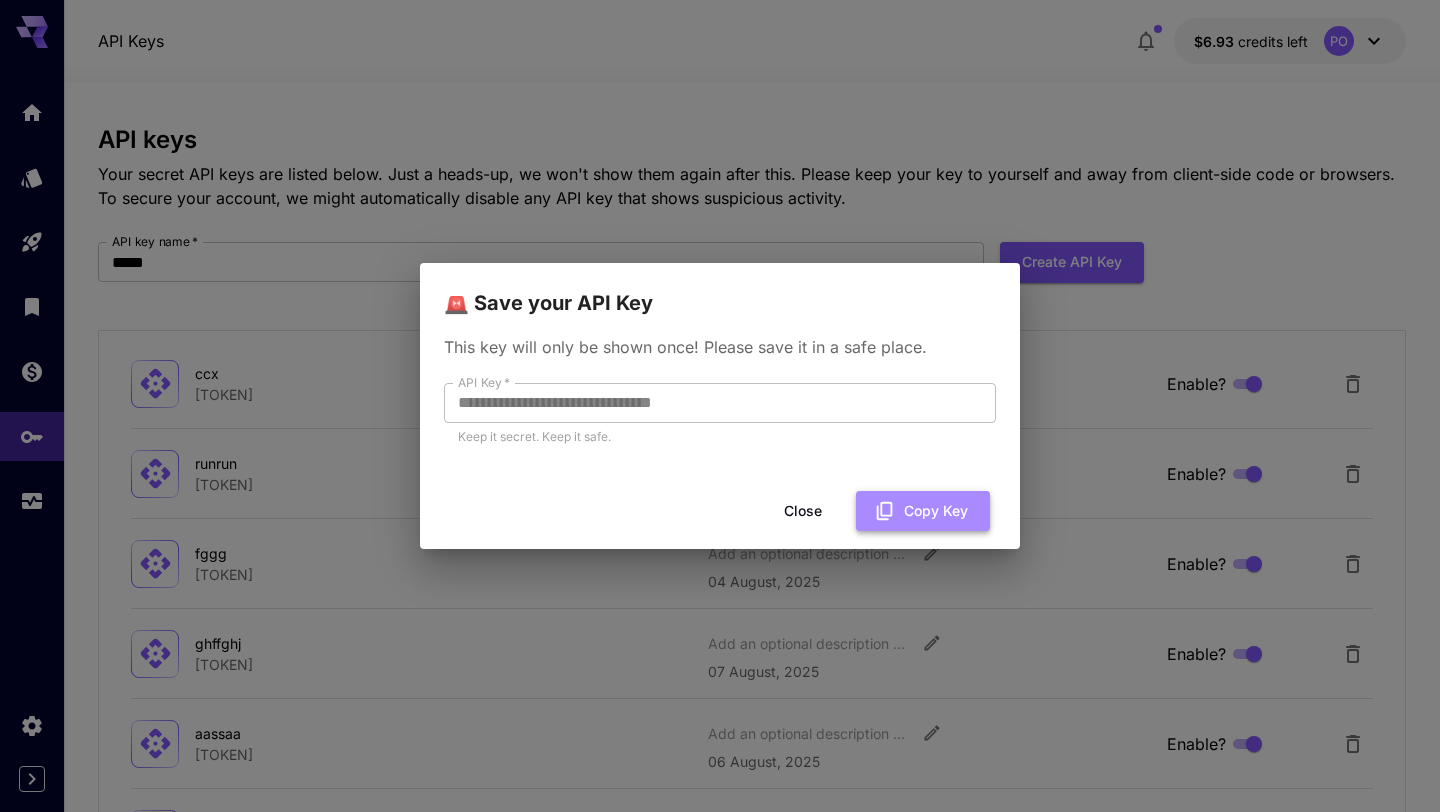 click on "Copy Key" at bounding box center (923, 511) 